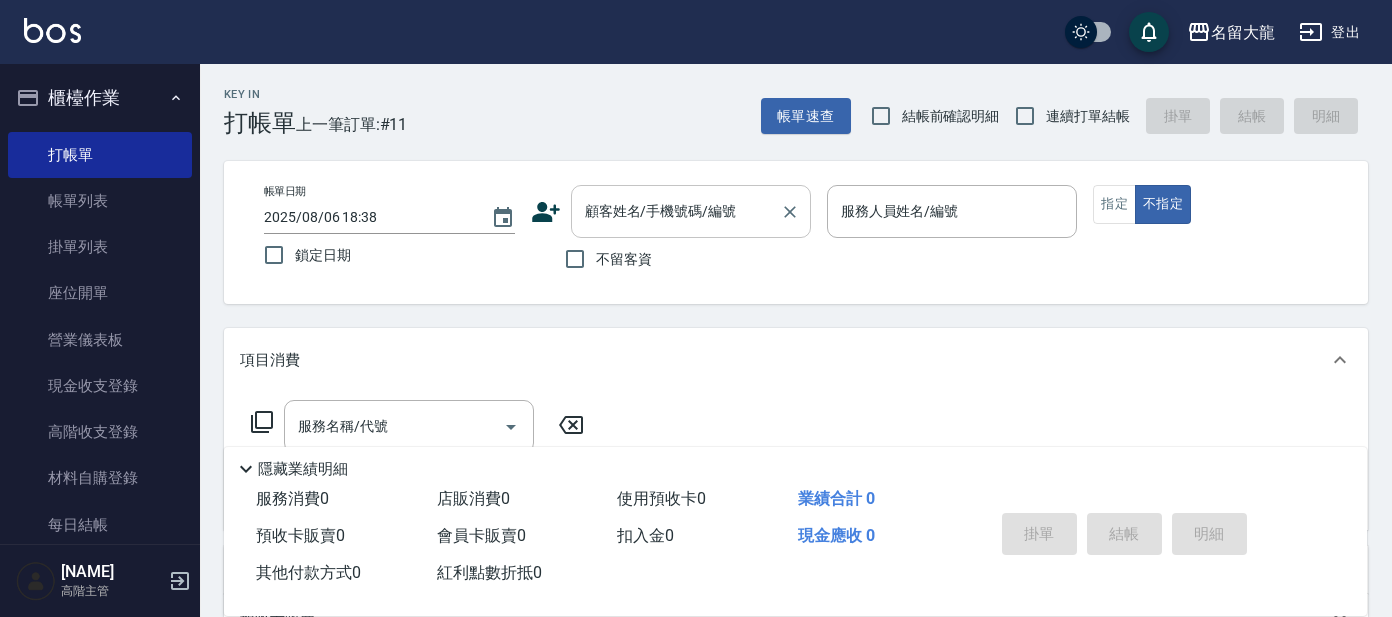 scroll, scrollTop: 0, scrollLeft: 0, axis: both 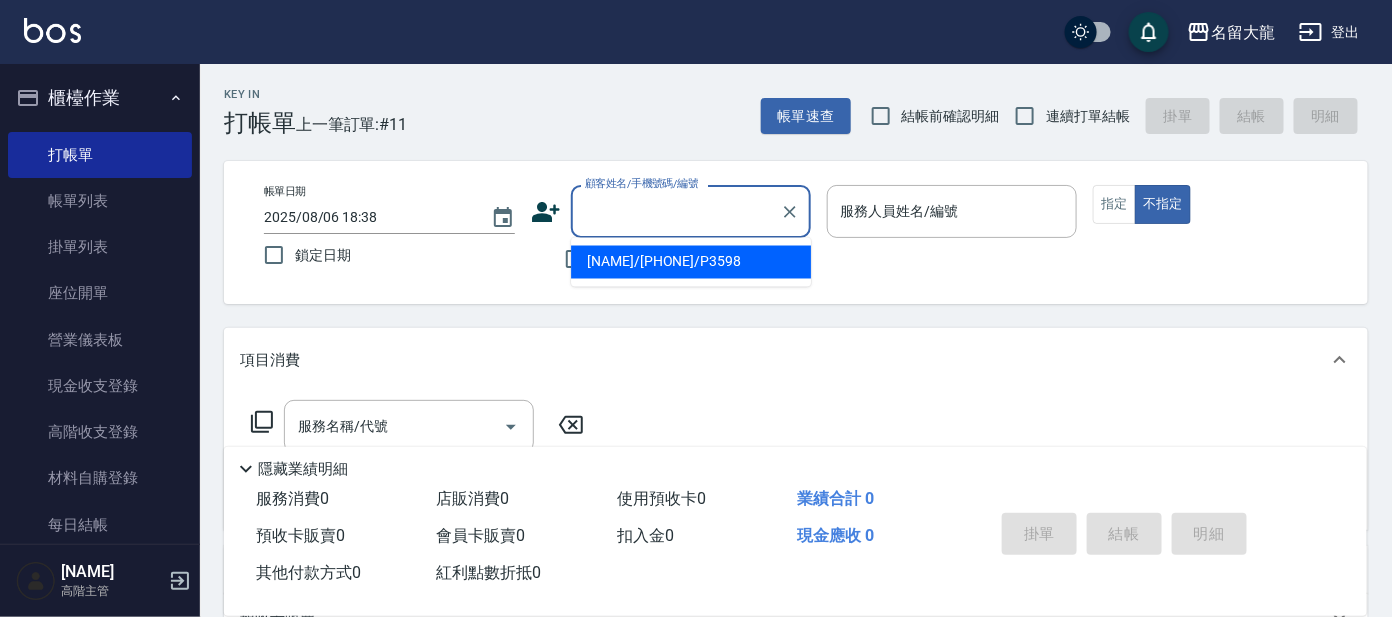 click on "顧客姓名/手機號碼/編號" at bounding box center [676, 211] 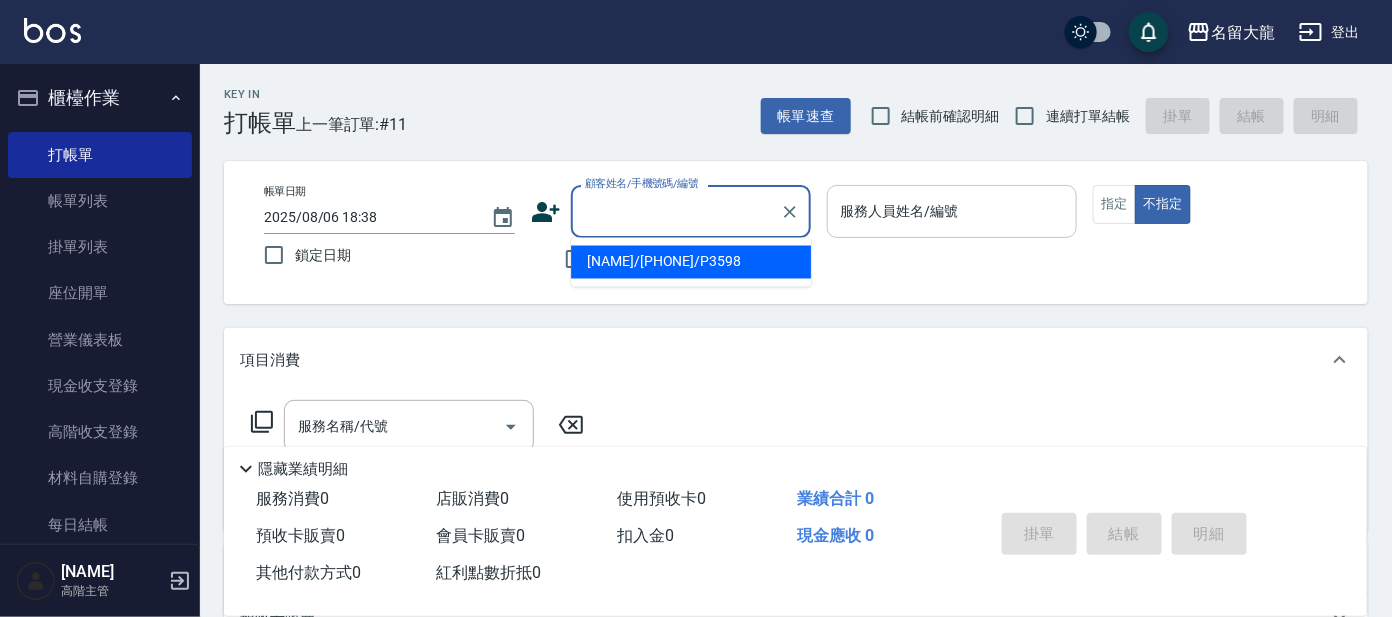 drag, startPoint x: 676, startPoint y: 265, endPoint x: 832, endPoint y: 199, distance: 169.38713 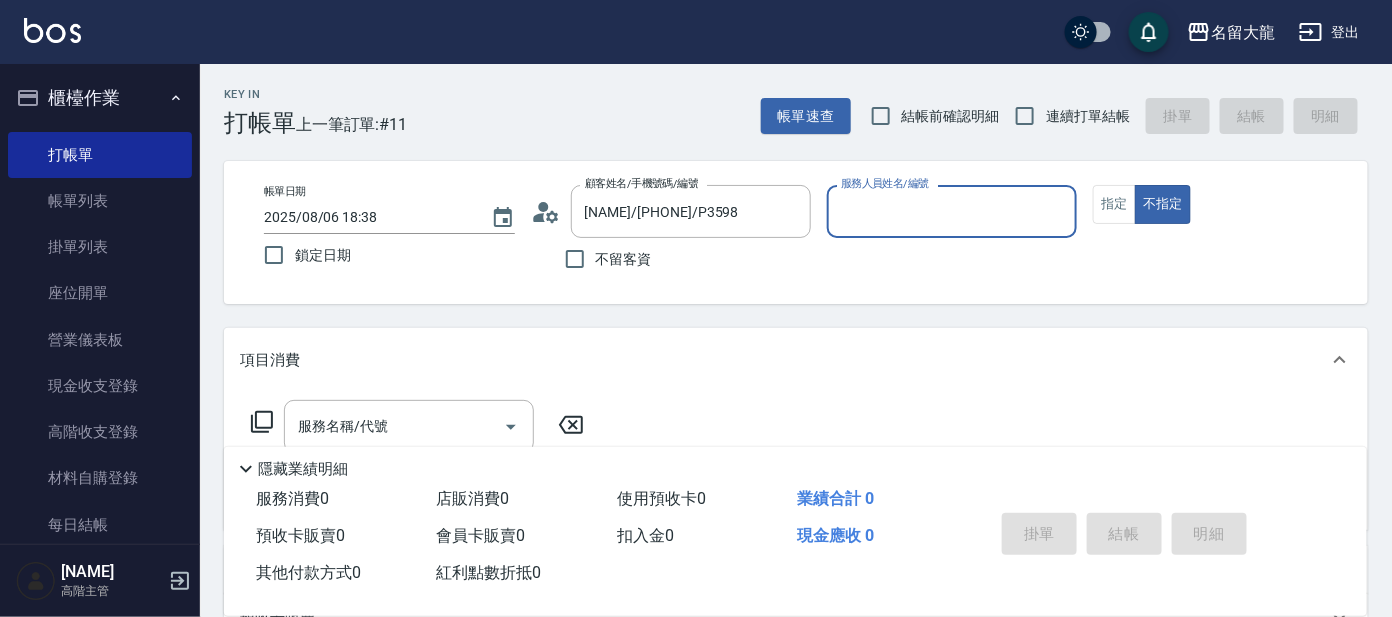 click on "服務人員姓名/編號" at bounding box center [952, 211] 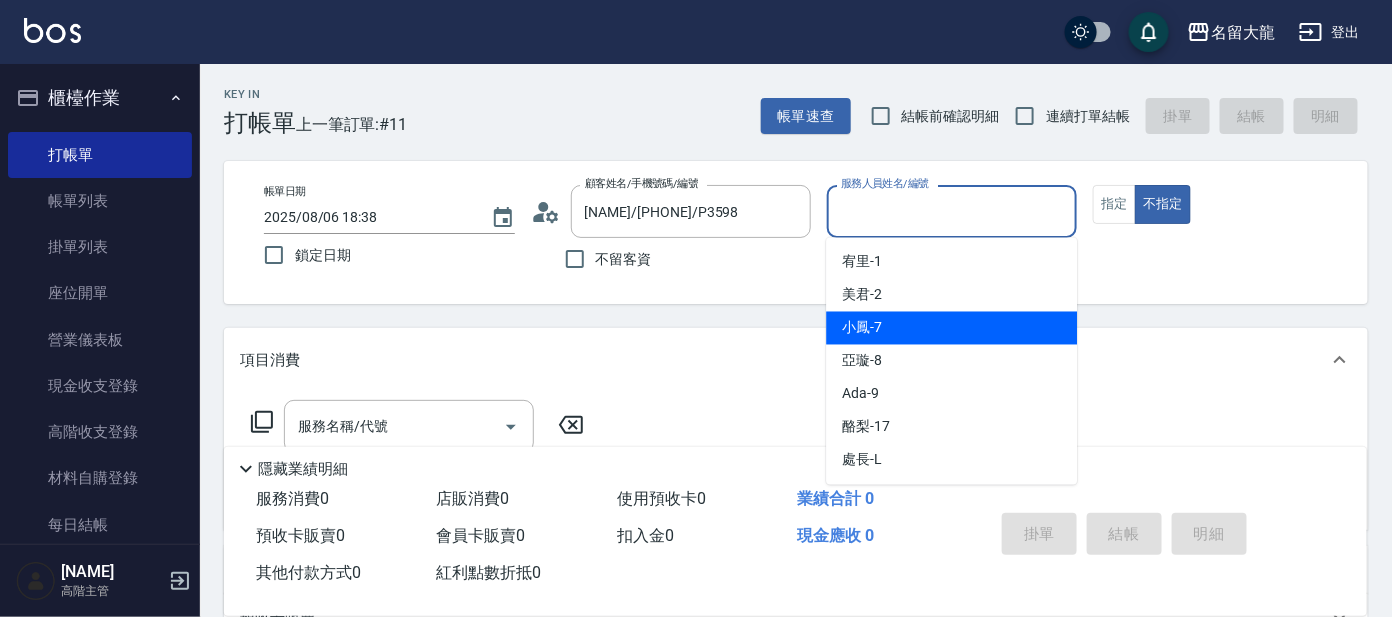 click on "小鳳 -7" at bounding box center (951, 328) 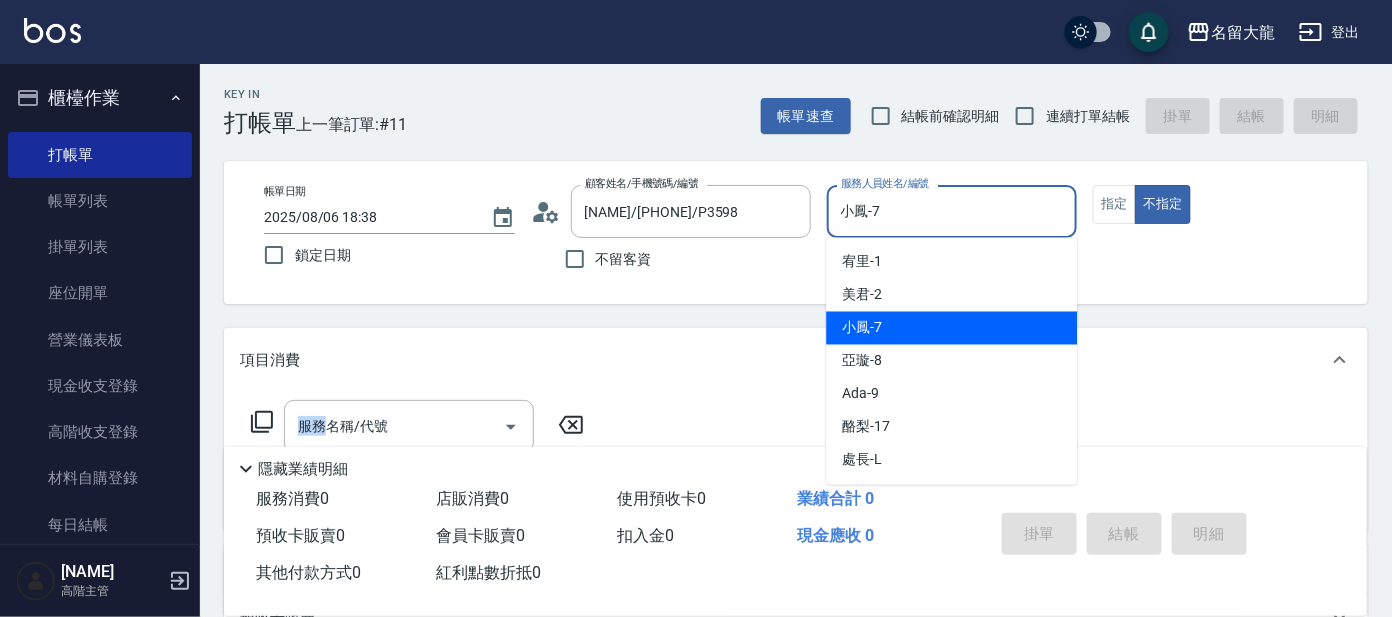 click on "Key In 打帳單 上一筆訂單:#11 帳單速查 結帳前確認明細 連續打單結帳 掛單 結帳 明細 帳單日期 2025/08/06 18:38 鎖定日期 顧客姓名/手機號碼/編號 [NAME]/[PHONE]/[CODE] 顧客姓名/手機號碼/編號 不留客資 服務人員姓名/編號 [NAME]-7 服務人員姓名/編號 指定 不指定 項目消費 服務名稱/代號 服務名稱/代號 店販銷售 服務人員姓名/編號 服務人員姓名/編號 商品代號/名稱 商品代號/名稱 預收卡販賣 卡券名稱/代號 卡券名稱/代號 使用預收卡 卡券代號/名稱 卡券代號/名稱 其他付款方式 入金可用餘額: 0 其他付款方式 其他付款方式 入金剩餘： 0元 0 ​ 整筆扣入金 0元 異動入金 備註及來源 備註 備註 訂單來源 ​ 訂單來源 隱藏業績明細 服務消費  0 店販消費  0 使用預收卡  0 業績合計   0 預收卡販賣  0 會員卡販賣  0 扣入金  0 現金應收   0 其他付款方式  0 紅利點數折抵  0 掛單 結帳" at bounding box center [796, 519] 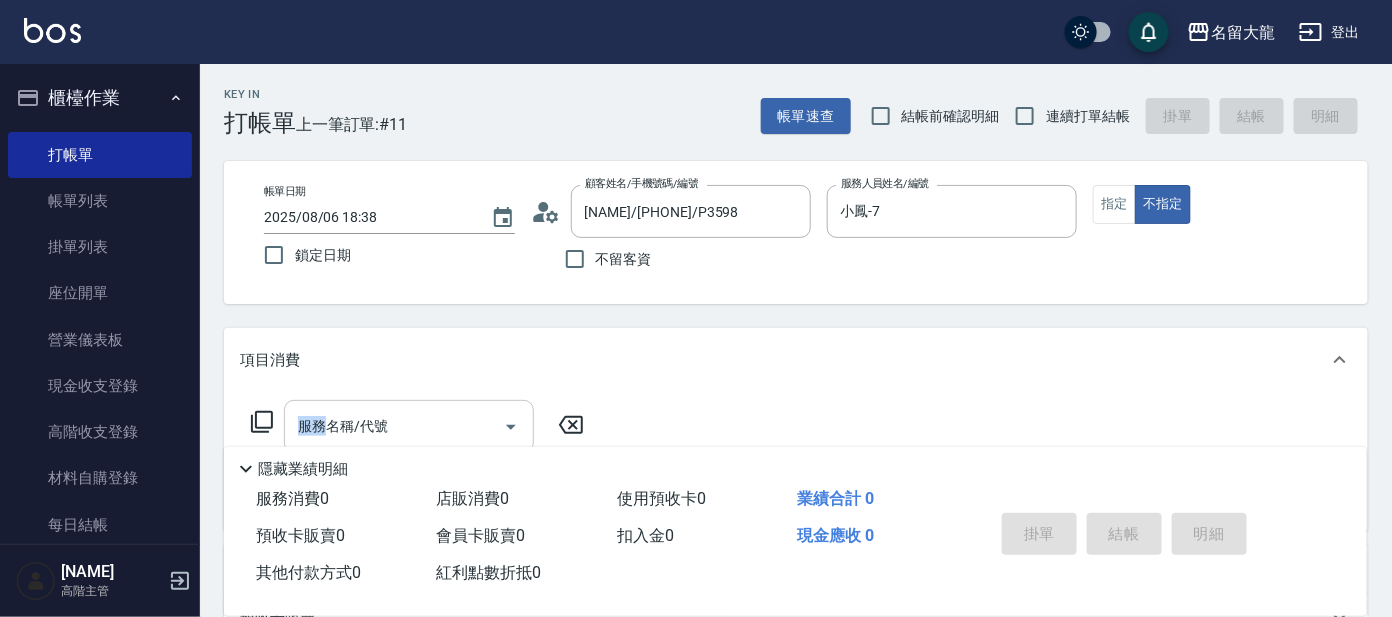 click on "服務名稱/代號" at bounding box center [394, 426] 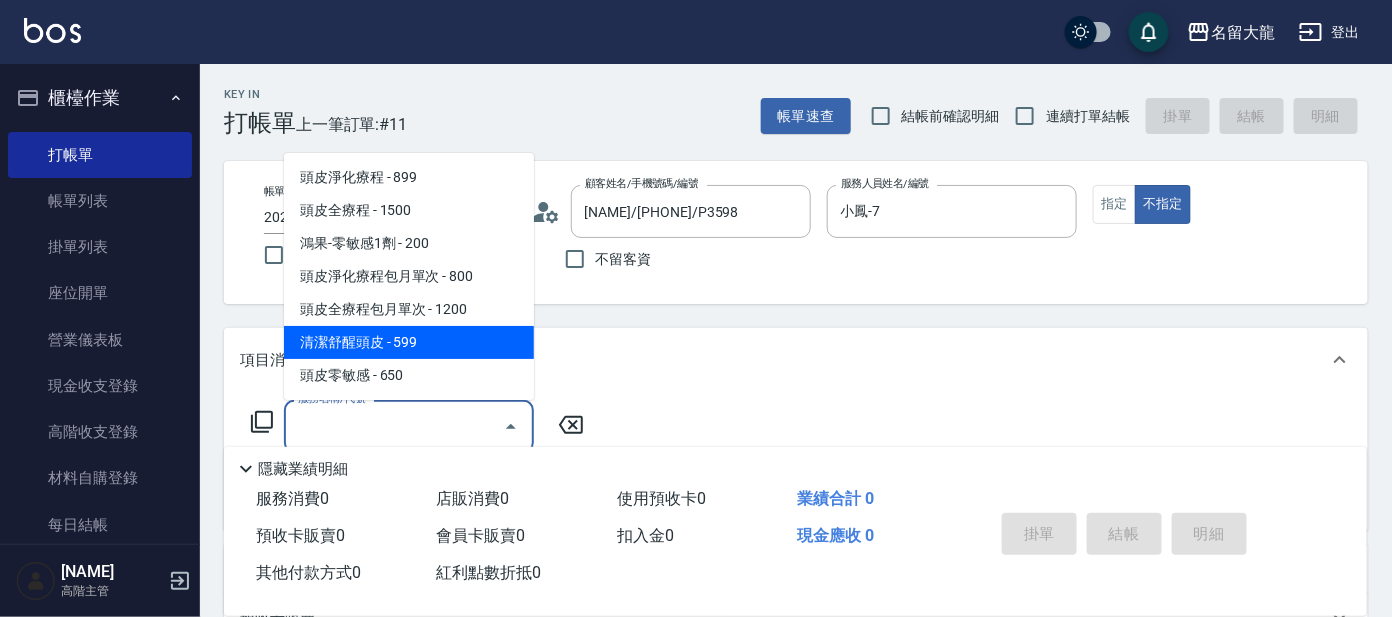 type on "清潔舒醒頭皮(110)" 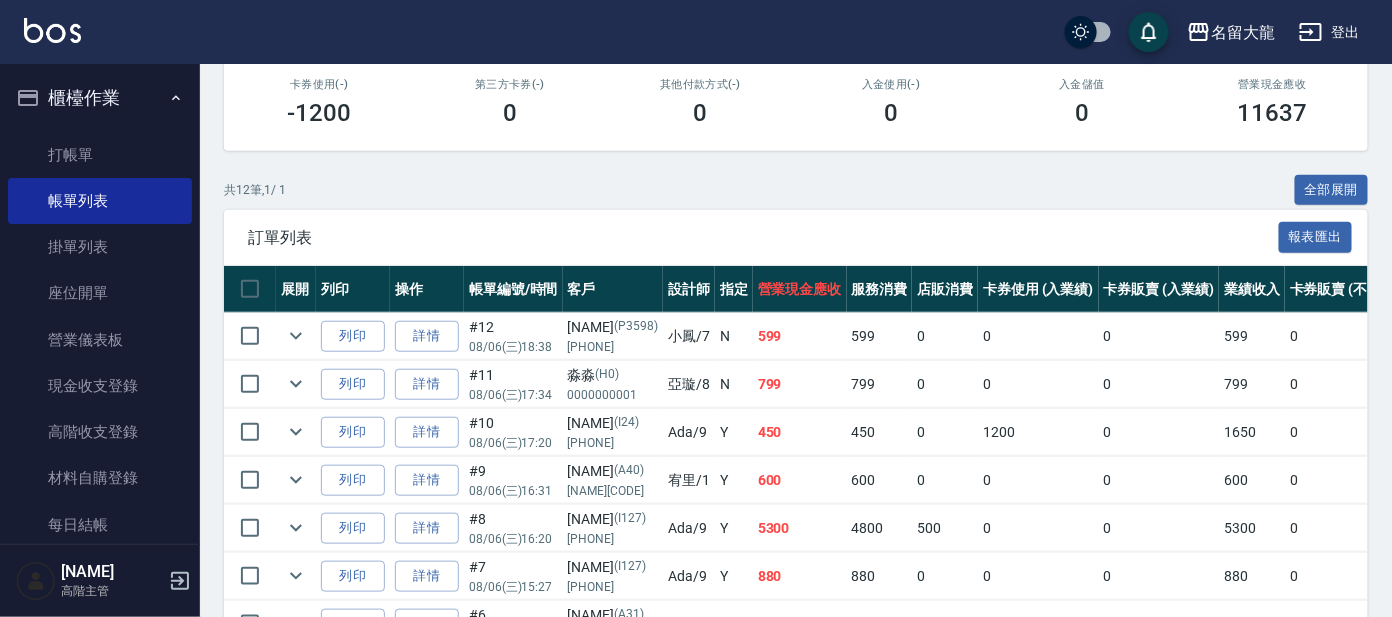 scroll, scrollTop: 374, scrollLeft: 0, axis: vertical 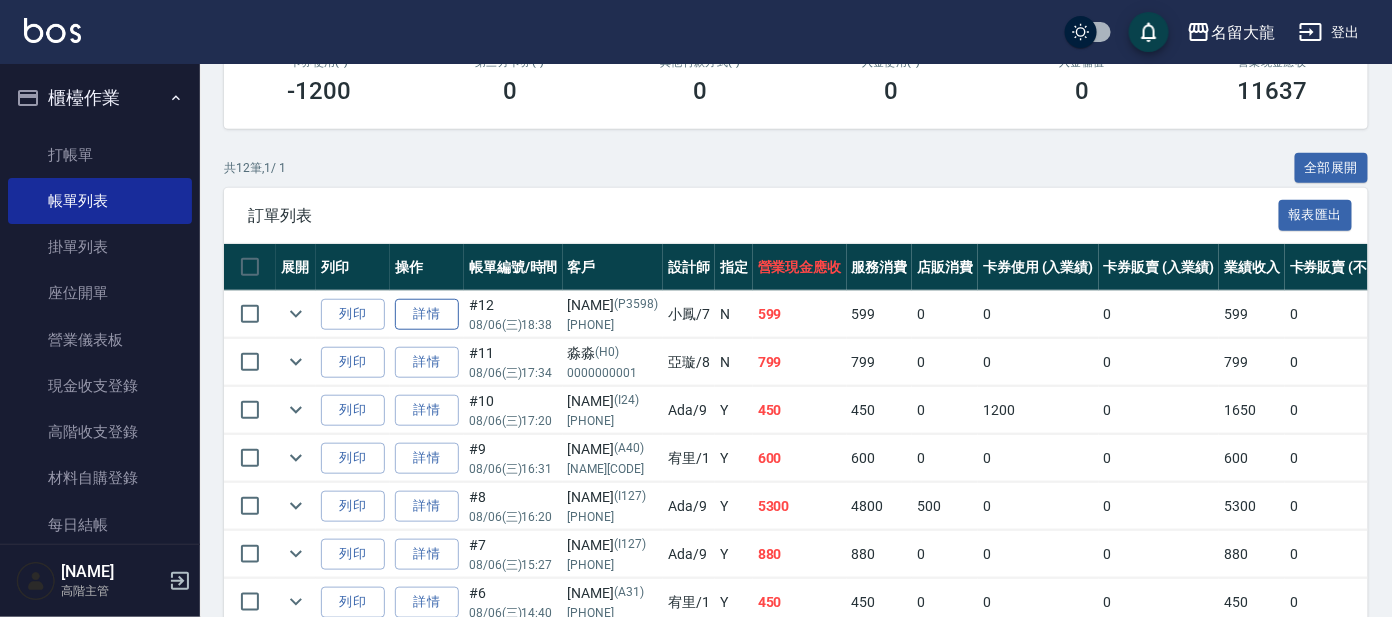 click on "詳情" at bounding box center (427, 314) 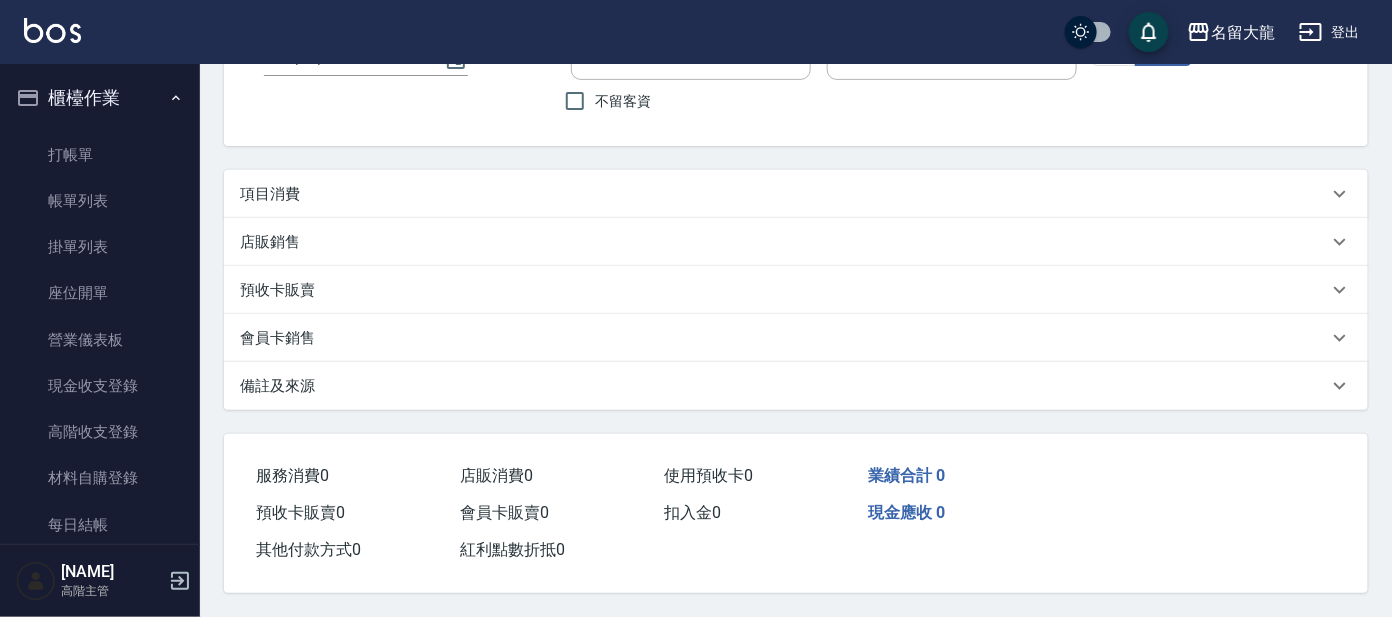 scroll, scrollTop: 0, scrollLeft: 0, axis: both 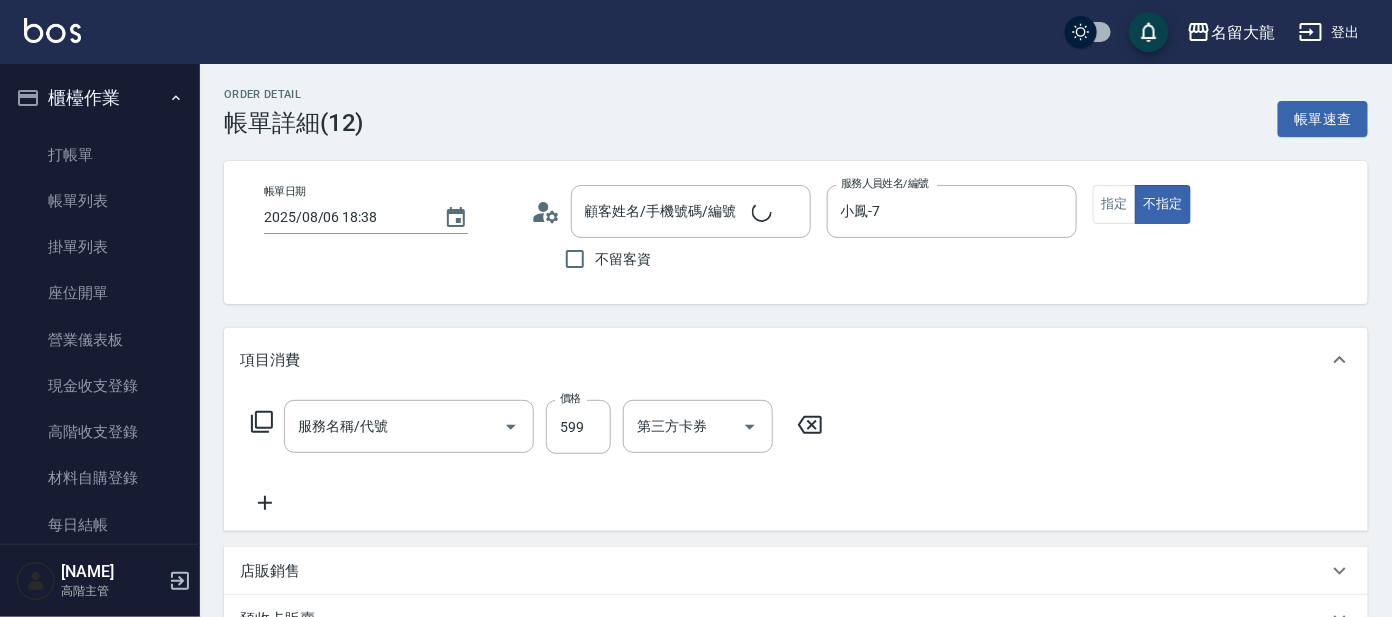 type on "2025/08/06 18:38" 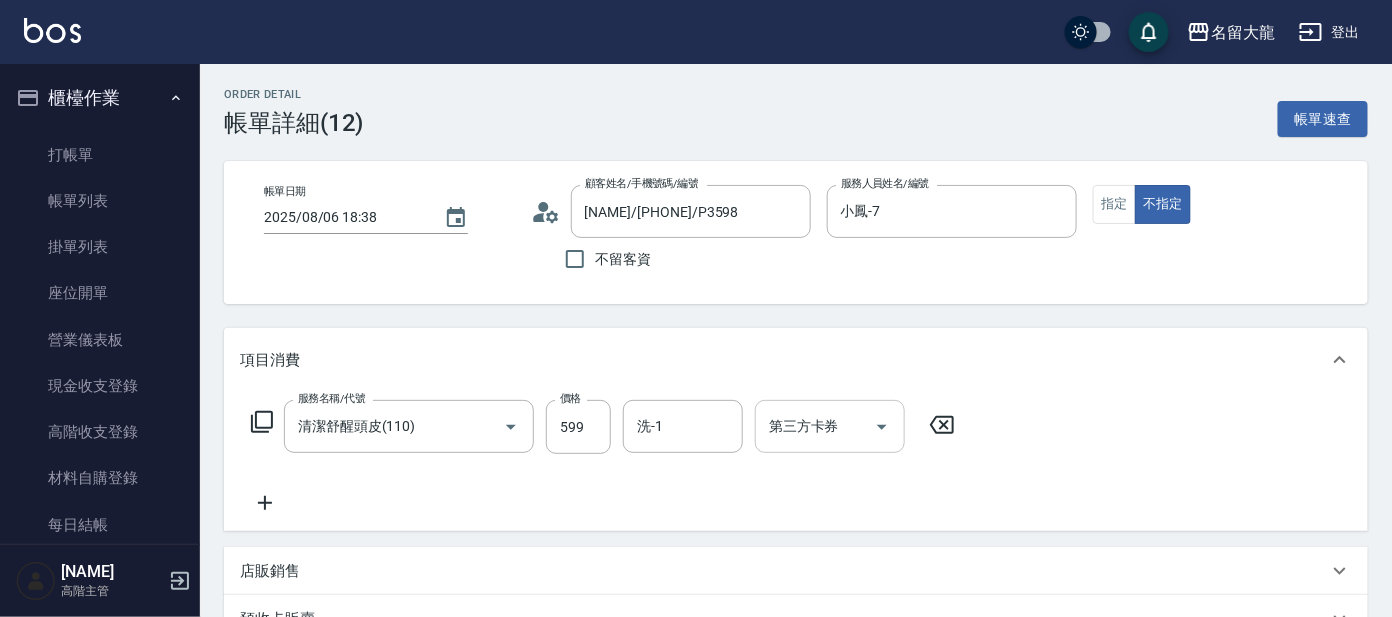 type on "[NAME]/[PHONE]/P3598" 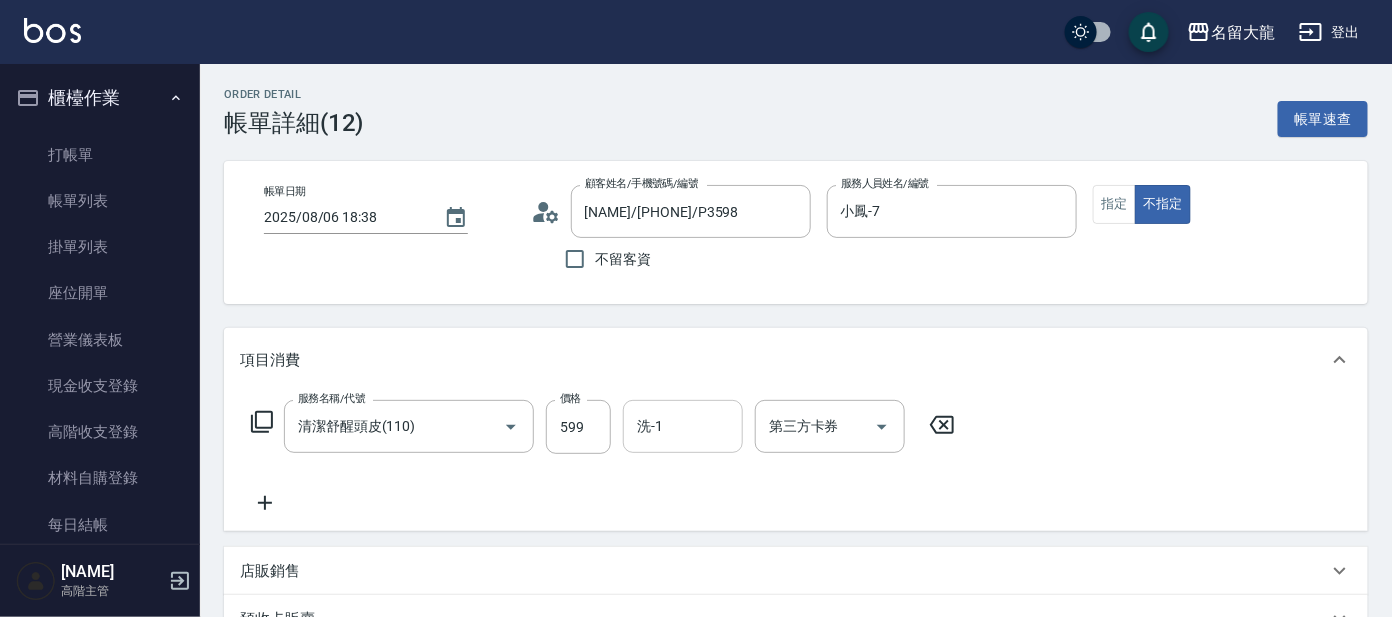 click on "洗-1" at bounding box center (683, 426) 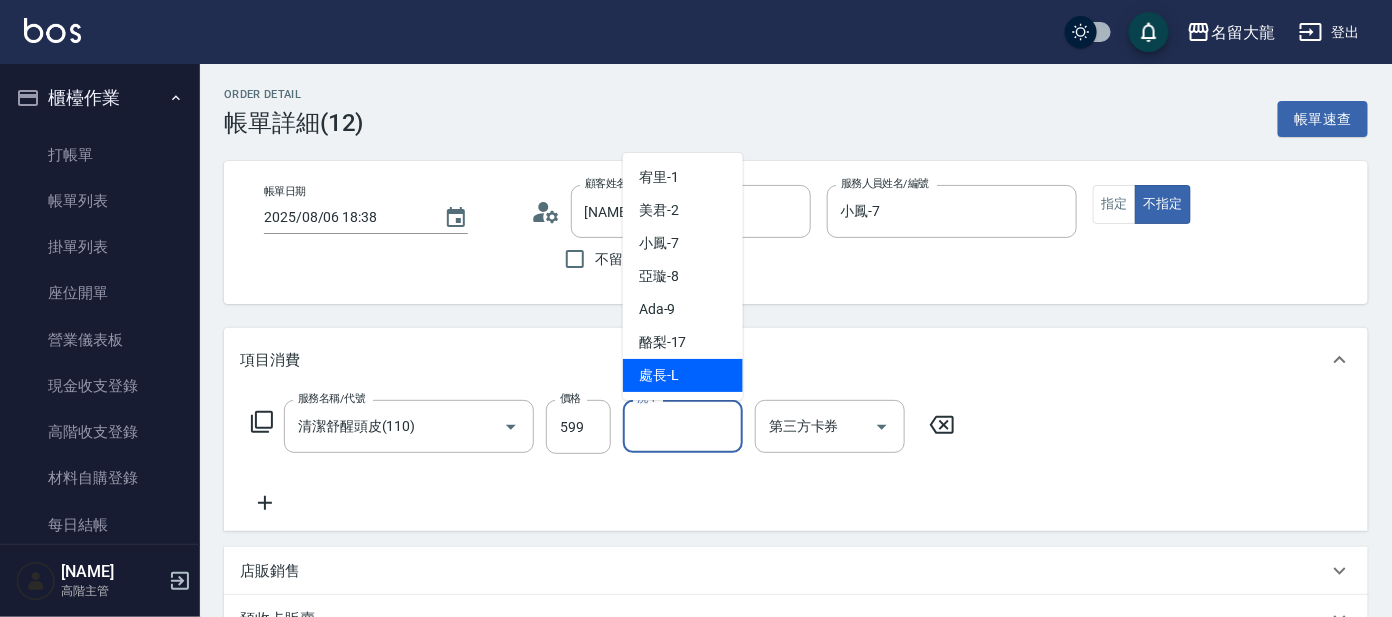 click on "處長 -L" at bounding box center (683, 375) 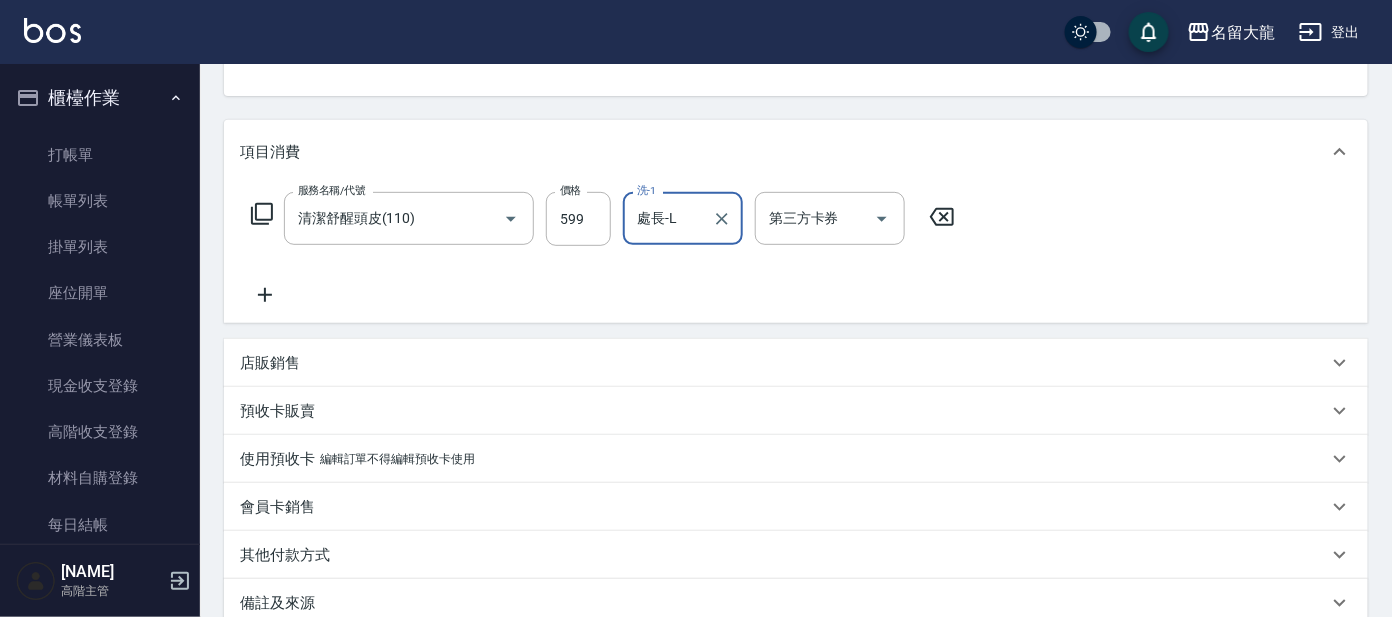 scroll, scrollTop: 428, scrollLeft: 0, axis: vertical 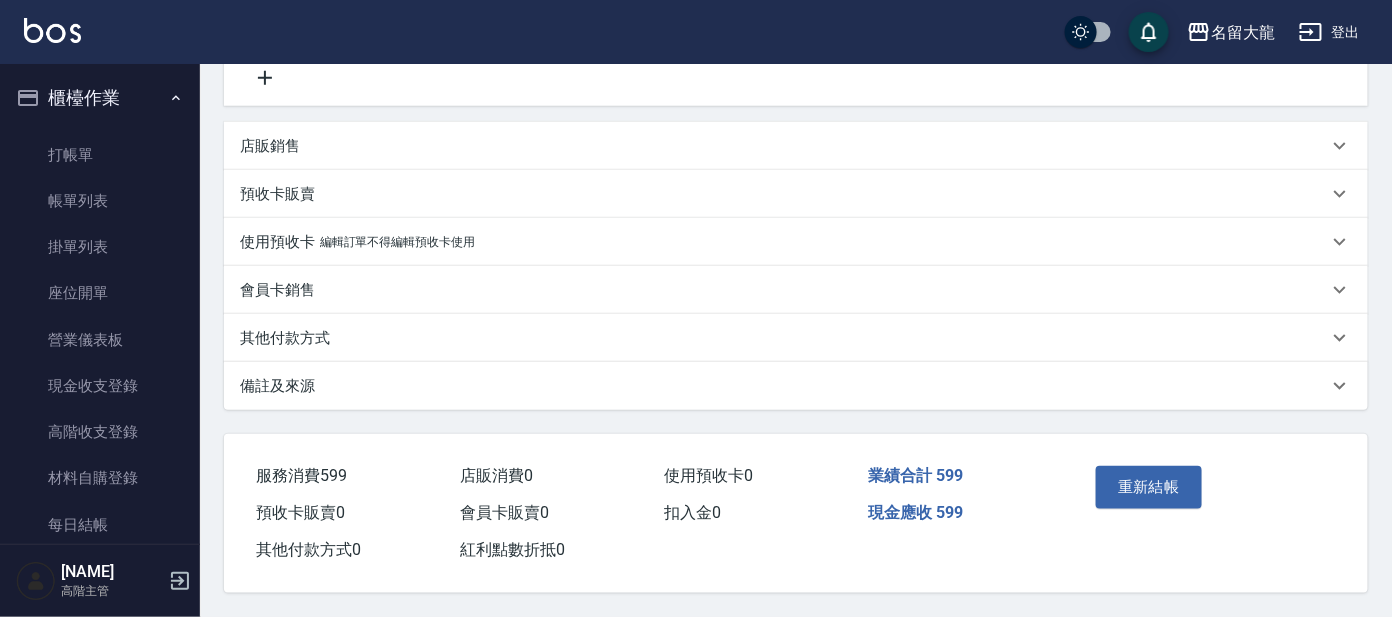 click on "重新結帳" at bounding box center [1149, 487] 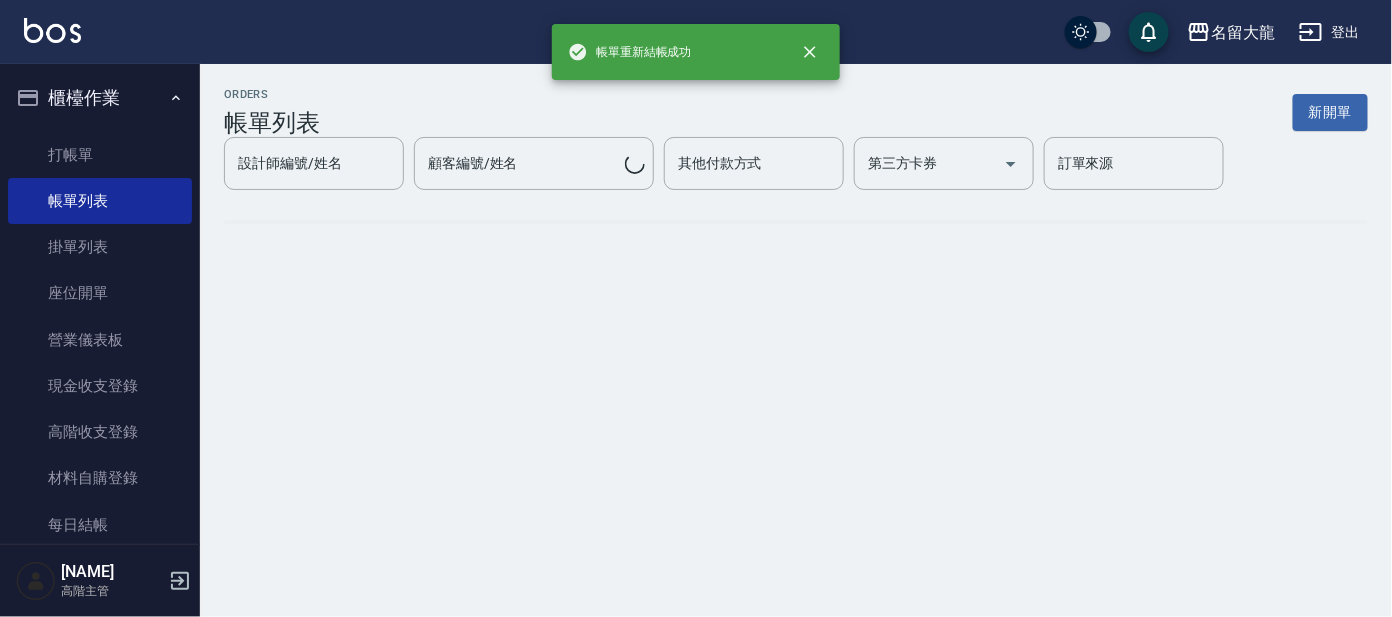 scroll, scrollTop: 0, scrollLeft: 0, axis: both 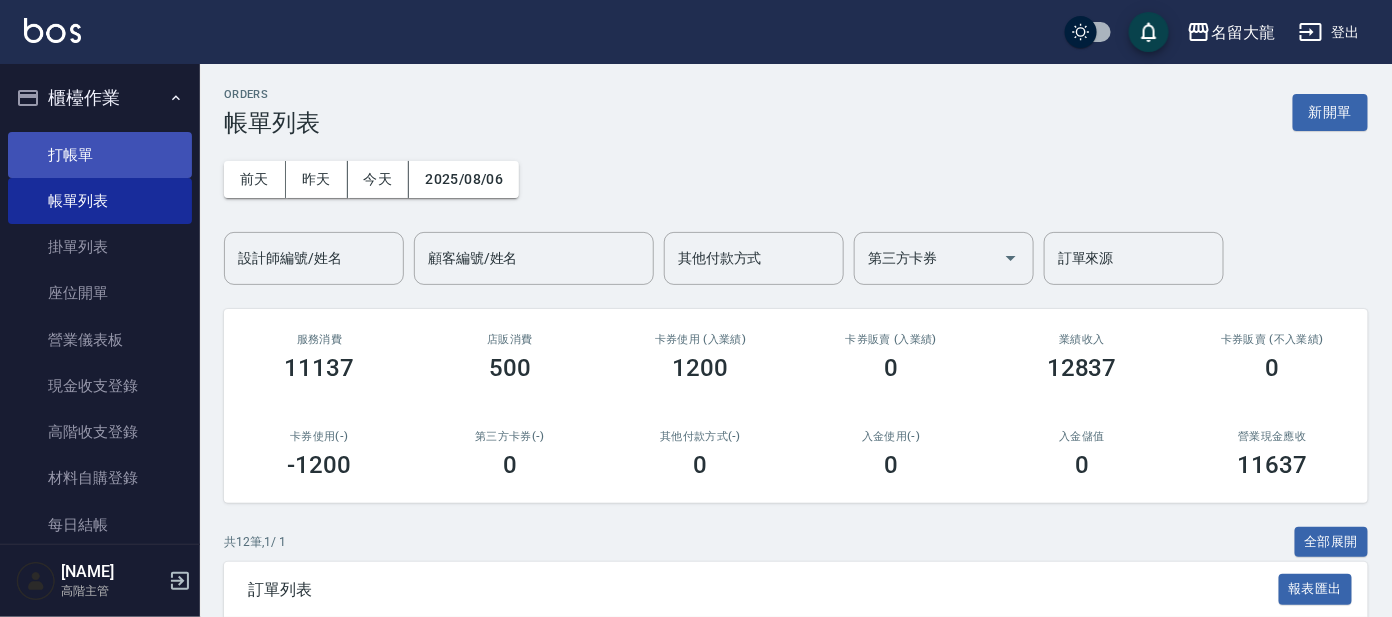 click on "打帳單" at bounding box center [100, 155] 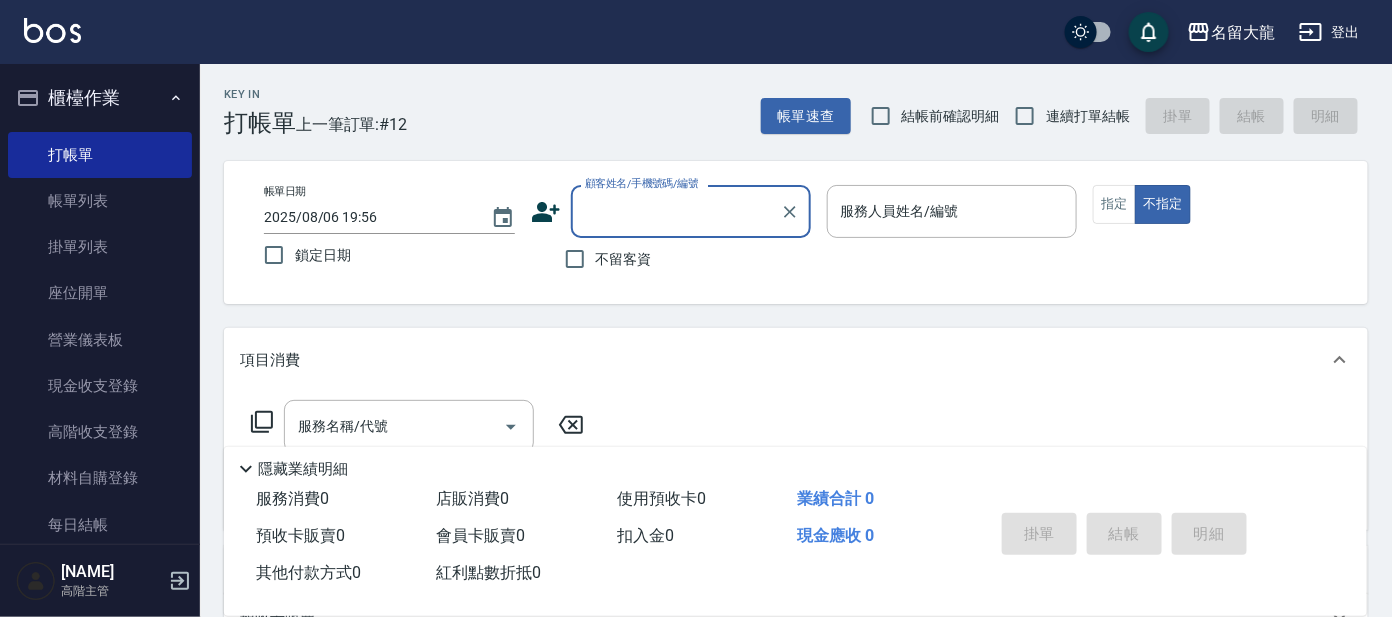 click on "顧客姓名/手機號碼/編號" at bounding box center (676, 211) 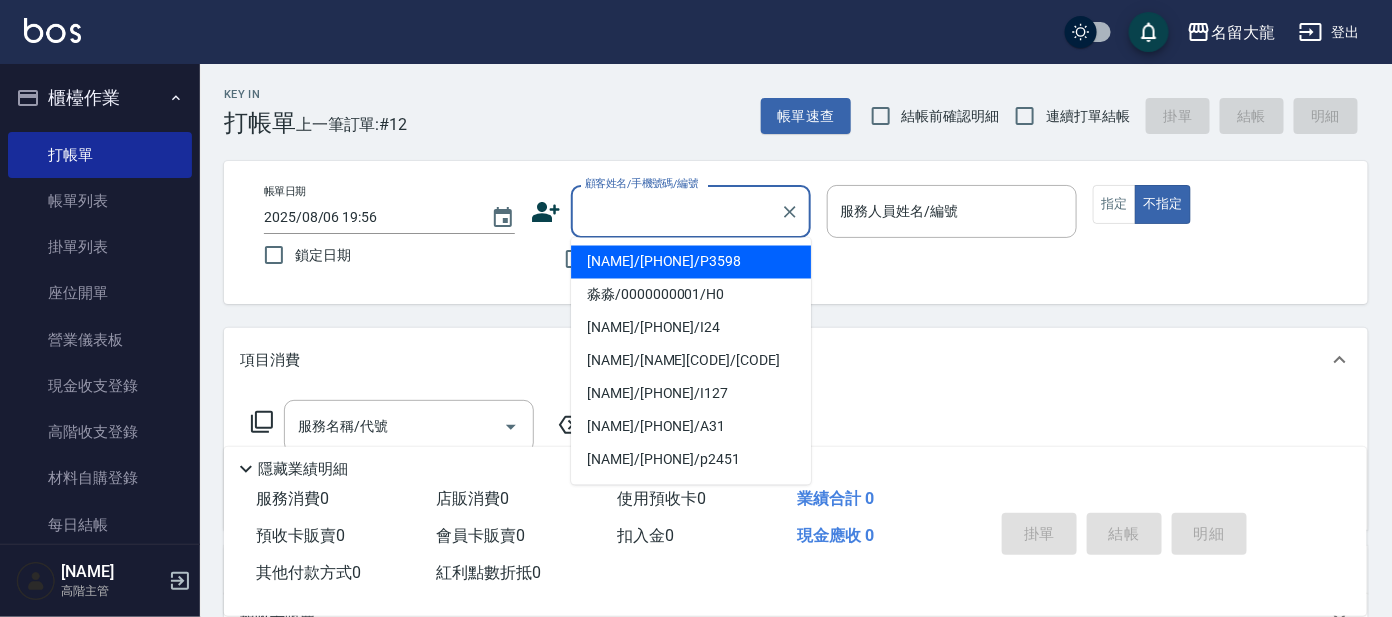 click on "連續打單結帳" at bounding box center (1067, 116) 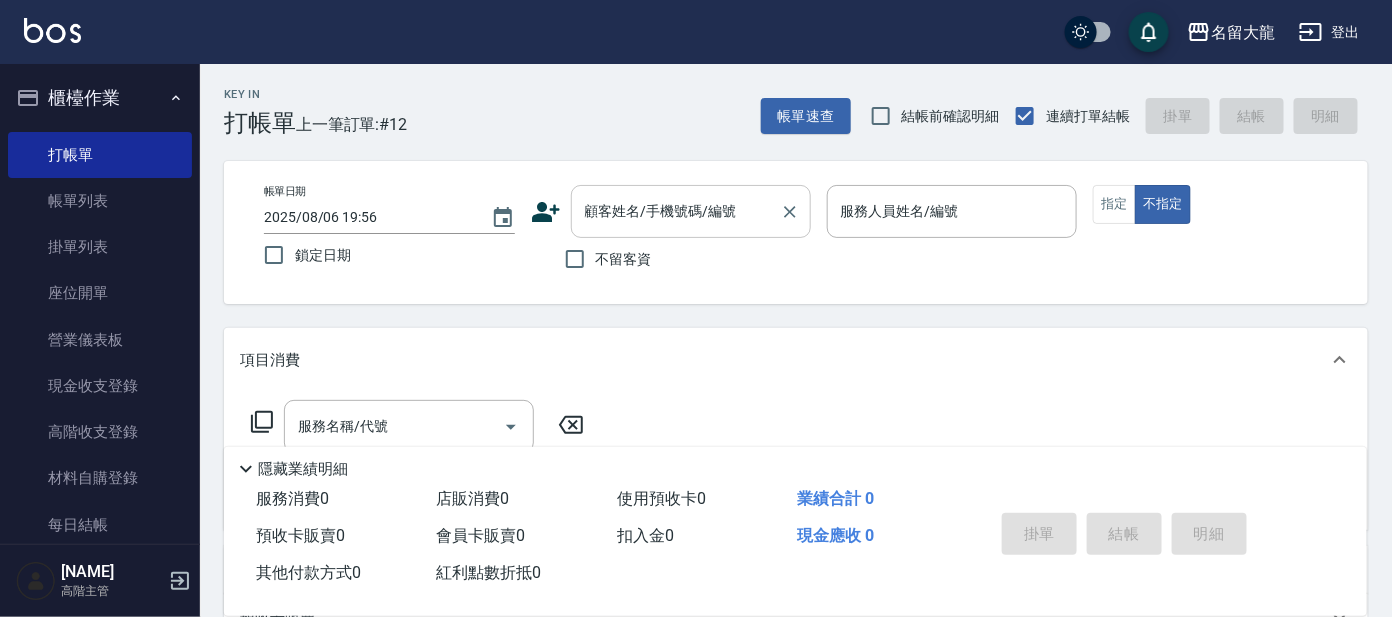 click on "顧客姓名/手機號碼/編號" at bounding box center (691, 211) 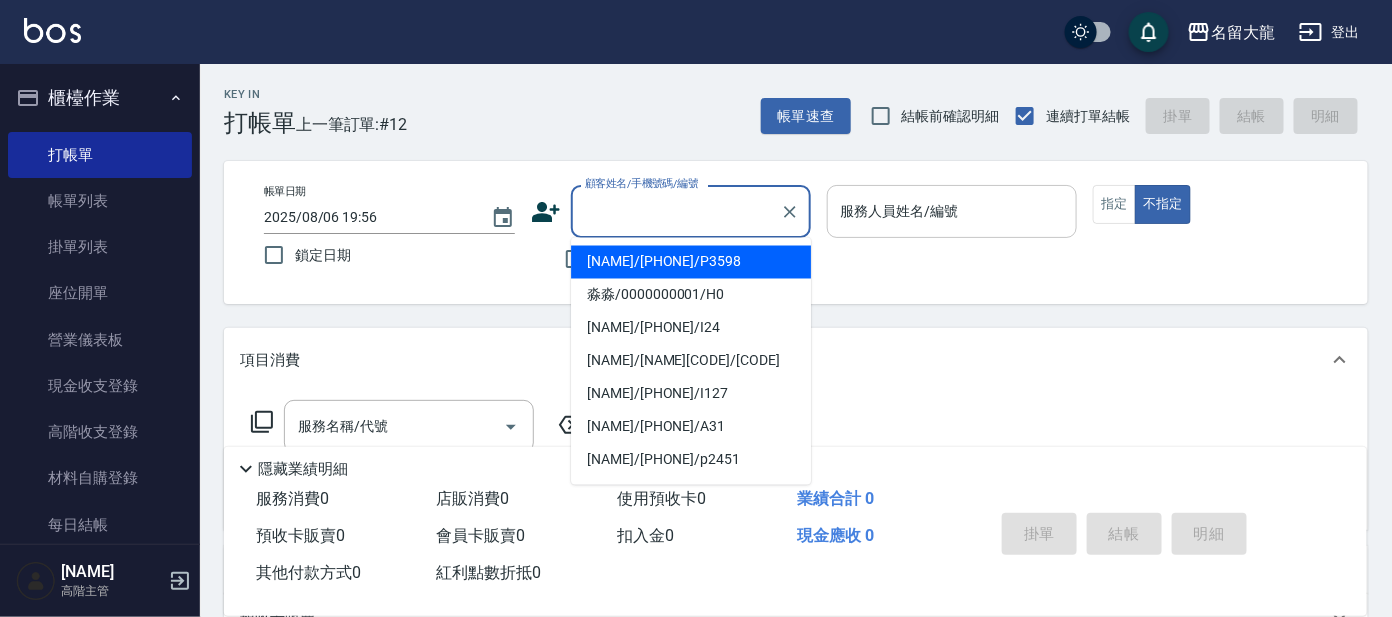 drag, startPoint x: 691, startPoint y: 267, endPoint x: 897, endPoint y: 235, distance: 208.47063 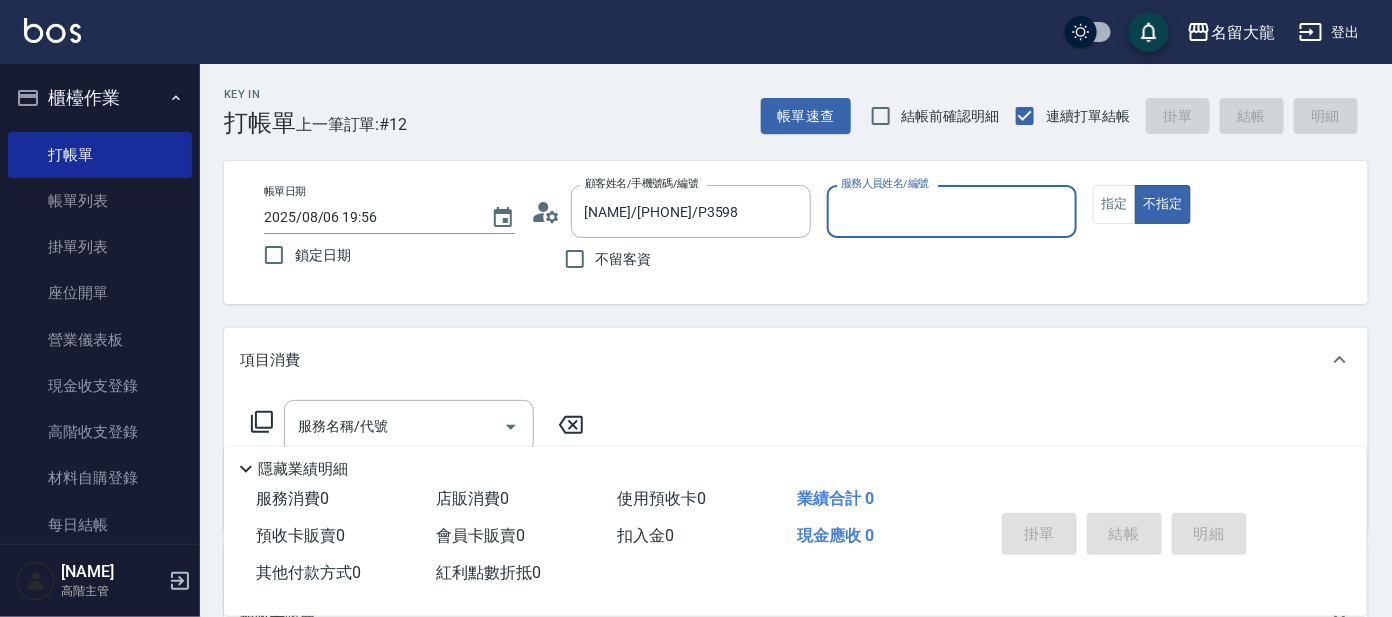 click on "服務人員姓名/編號" at bounding box center (952, 211) 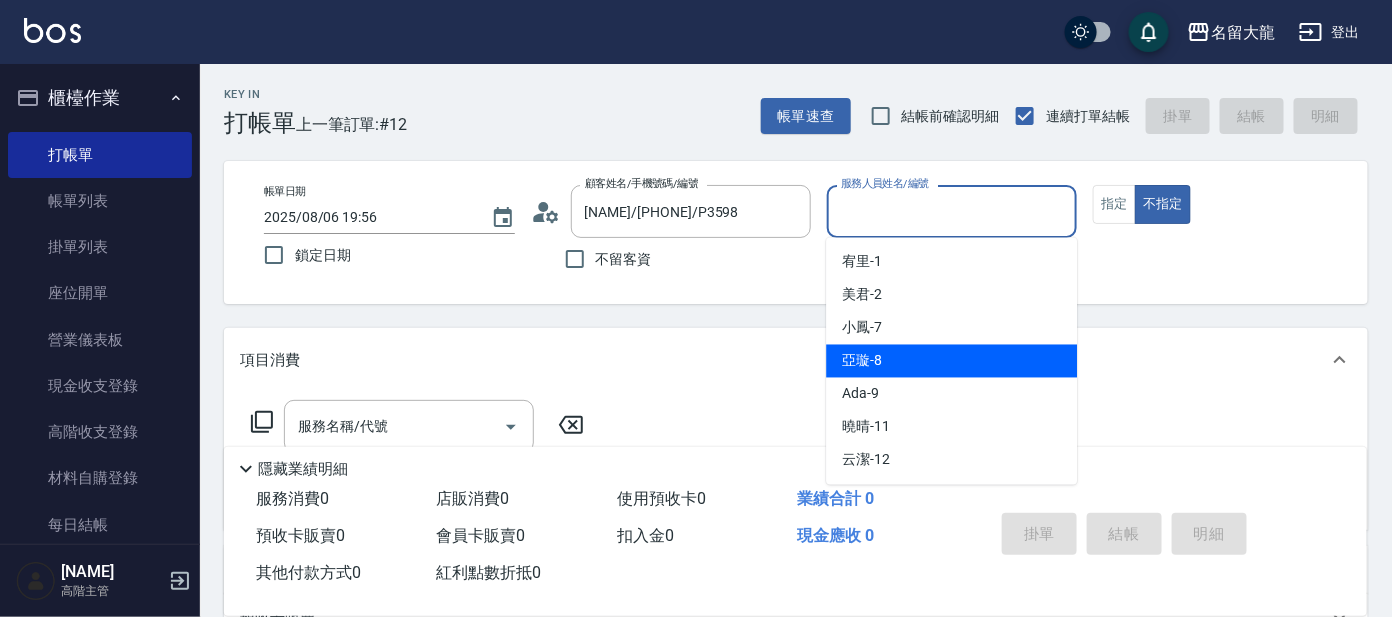 click on "亞璇 -8" at bounding box center (951, 361) 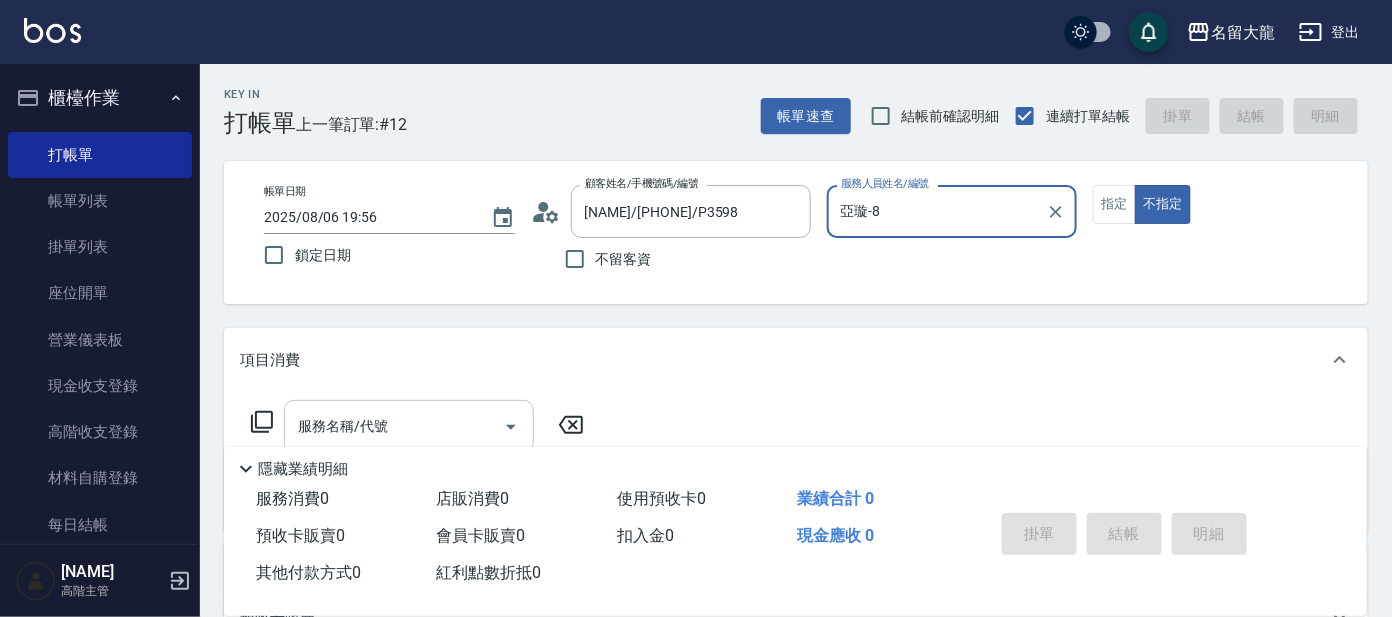 click on "服務名稱/代號" at bounding box center [394, 426] 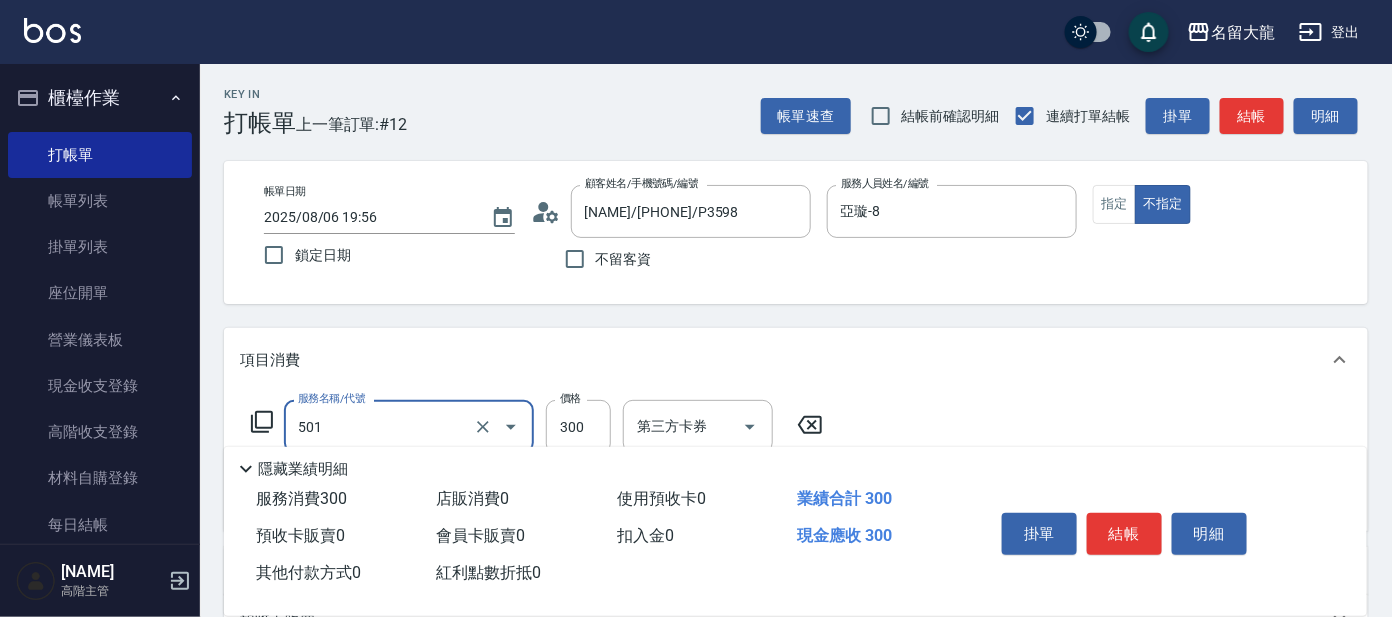 type on "洗髮(創意)(501)" 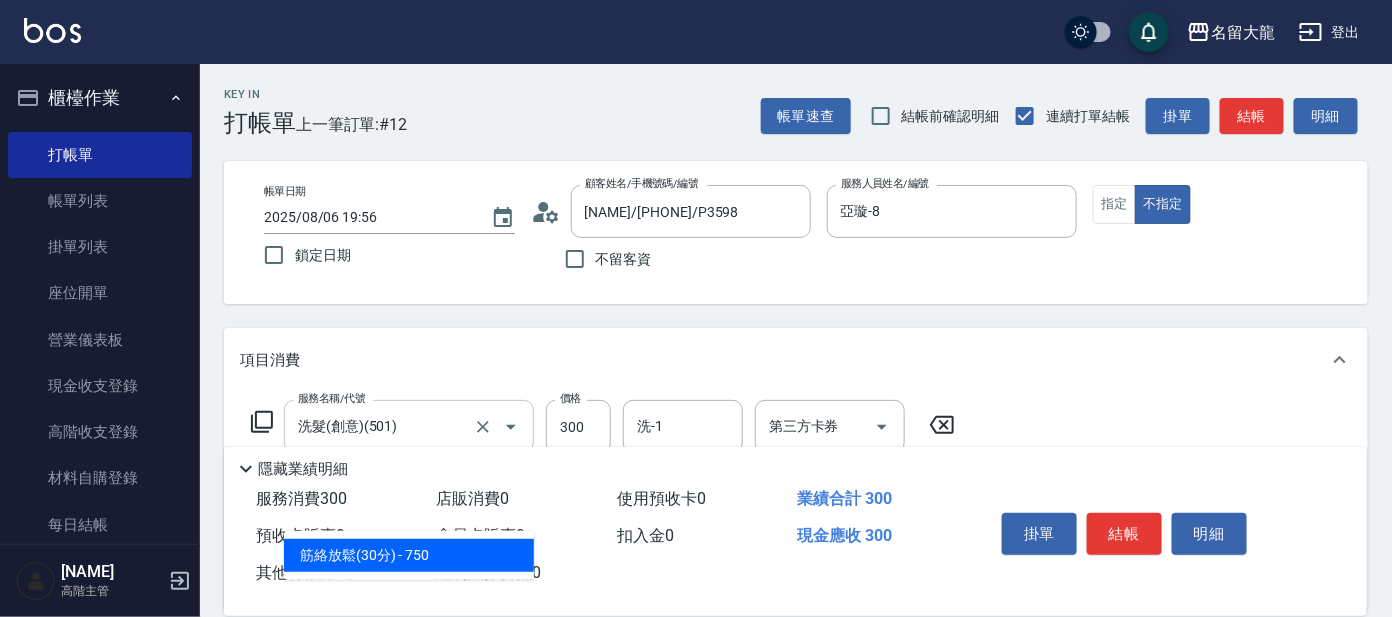 type on "303" 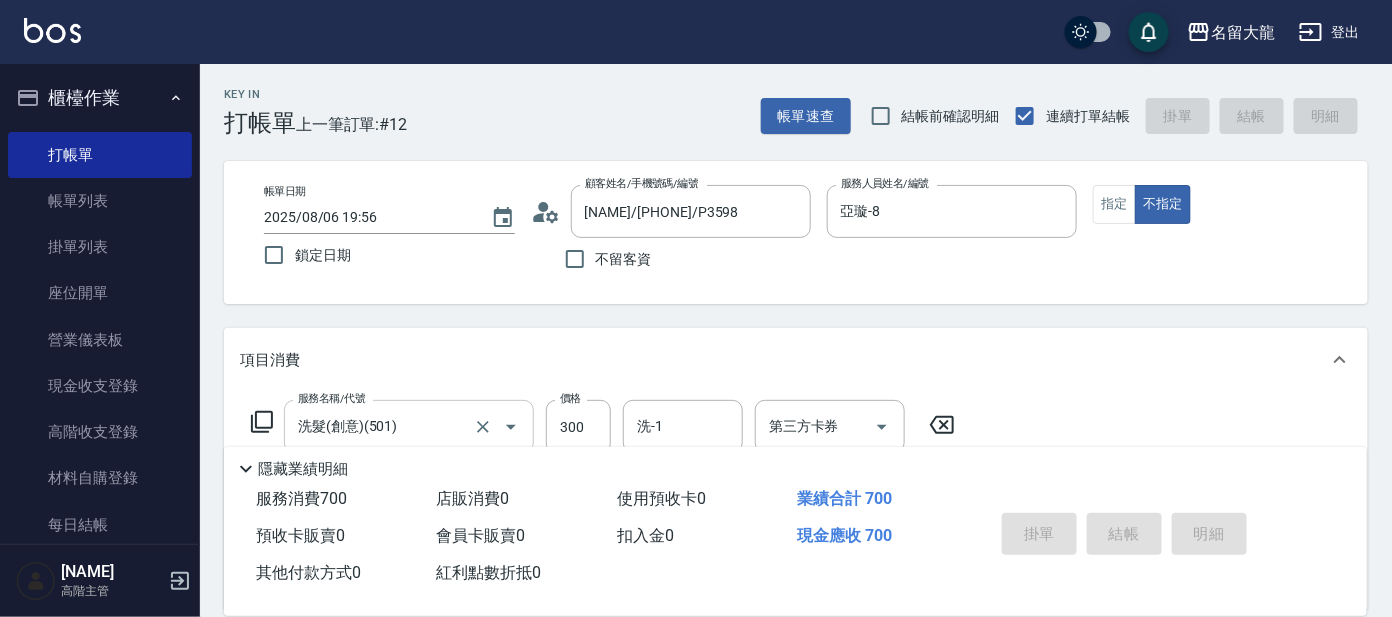 type 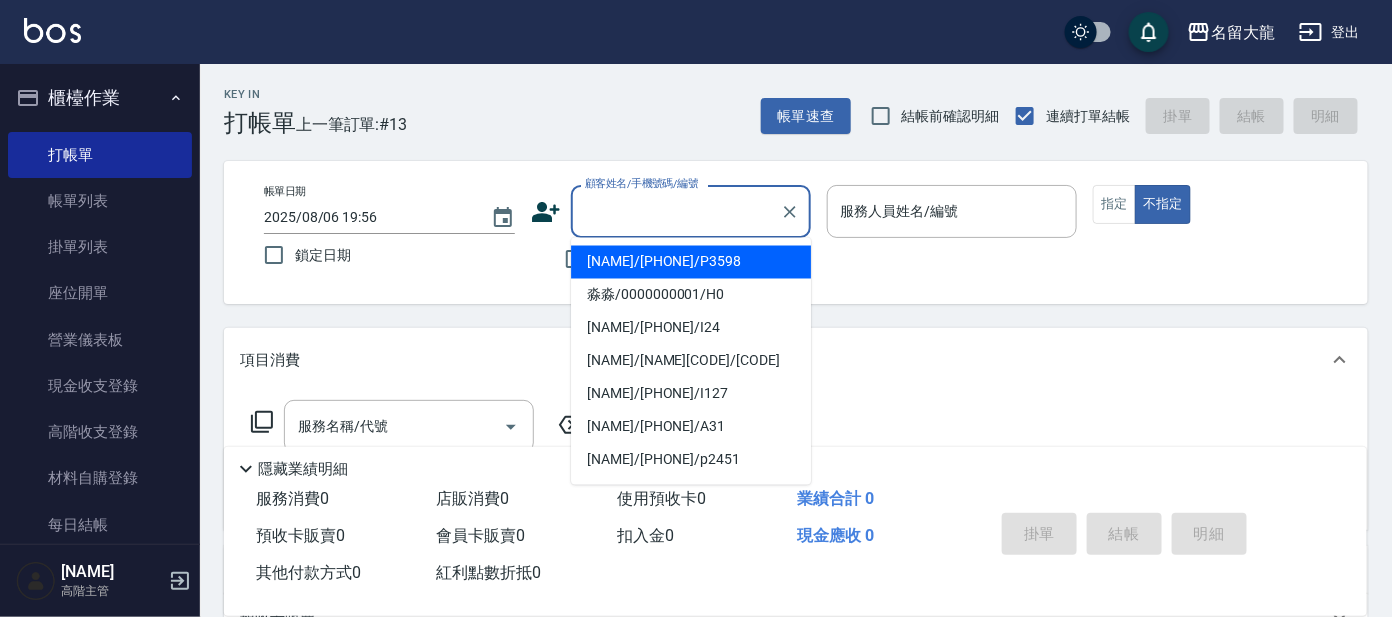 click on "顧客姓名/手機號碼/編號" at bounding box center (676, 211) 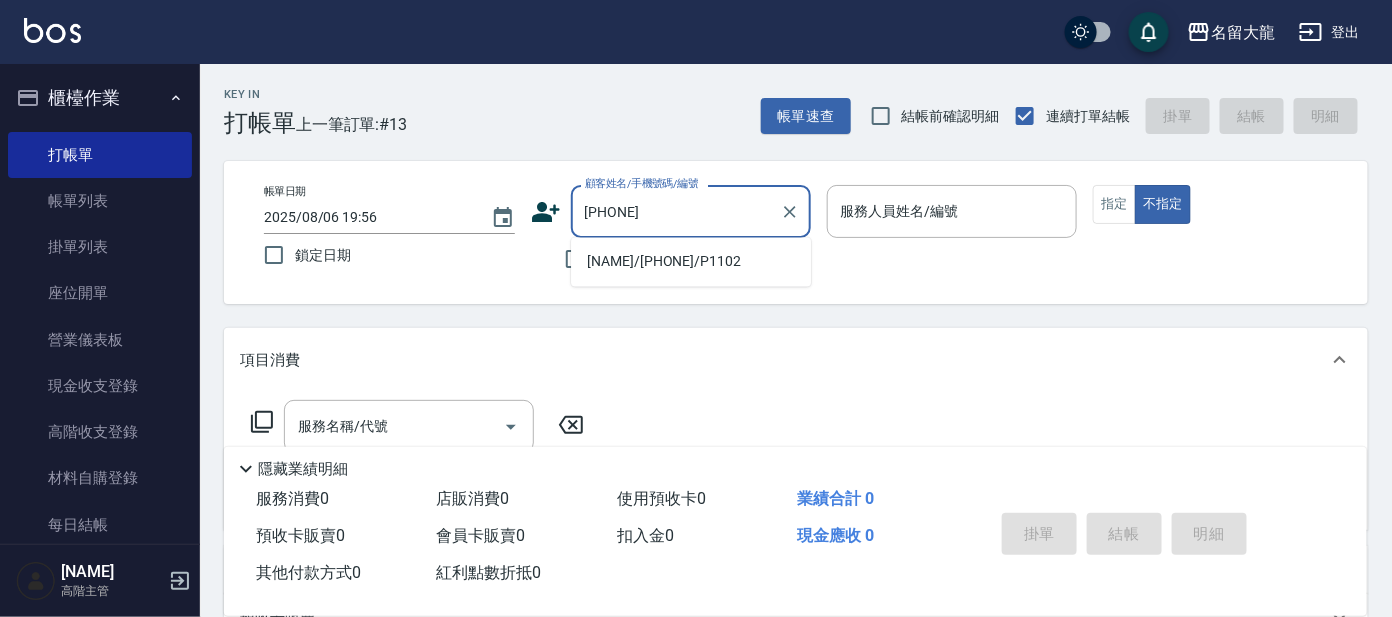 click on "[NAME]/[PHONE]/P1102" at bounding box center (691, 262) 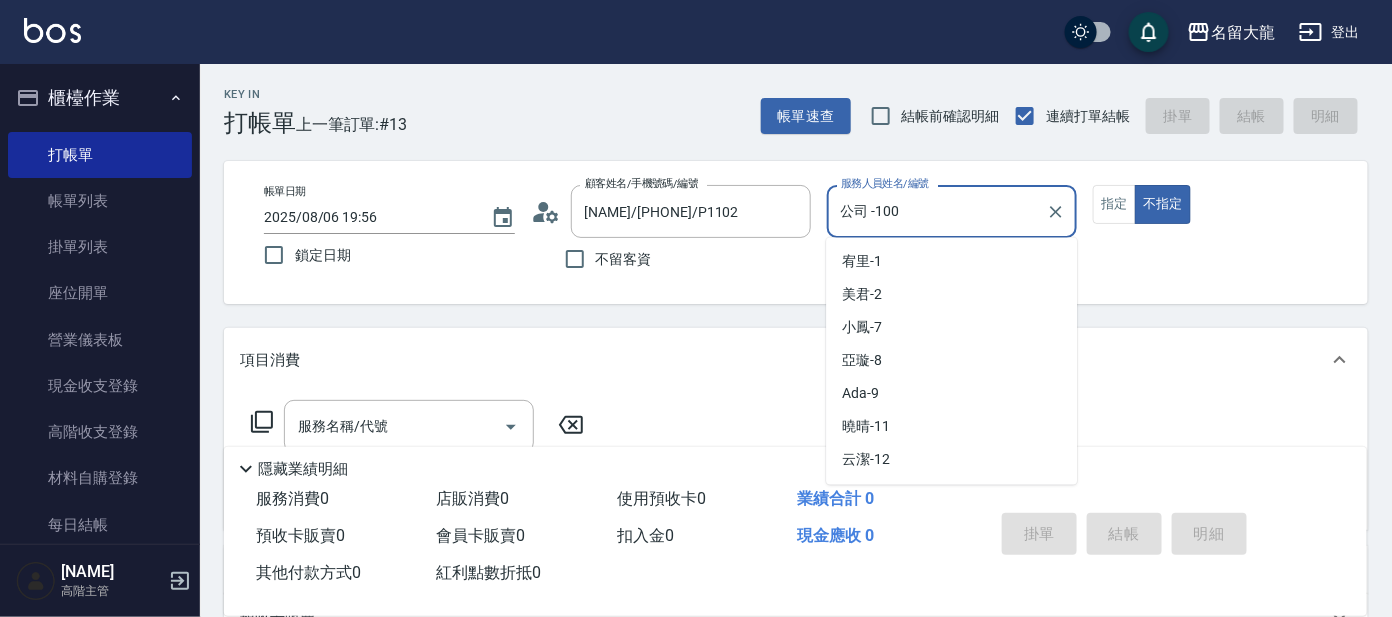 click on "公司 -100" at bounding box center (937, 211) 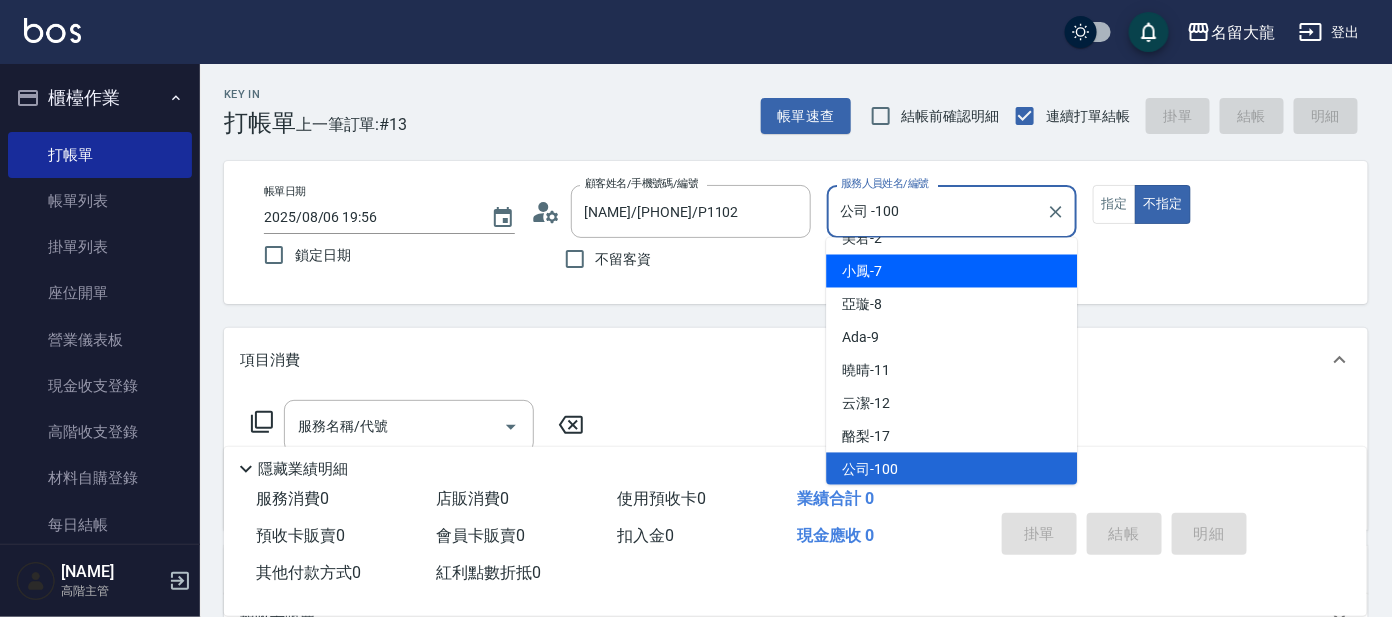 click on "小鳳 -7" at bounding box center [951, 271] 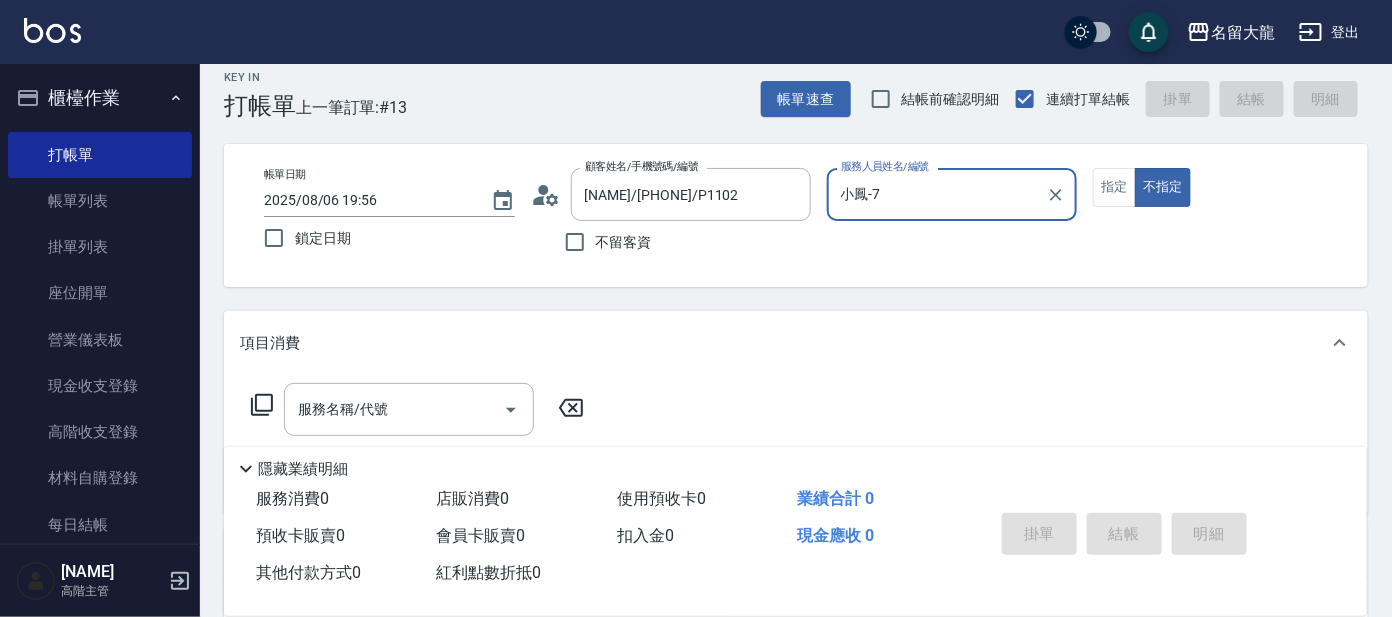 scroll, scrollTop: 124, scrollLeft: 0, axis: vertical 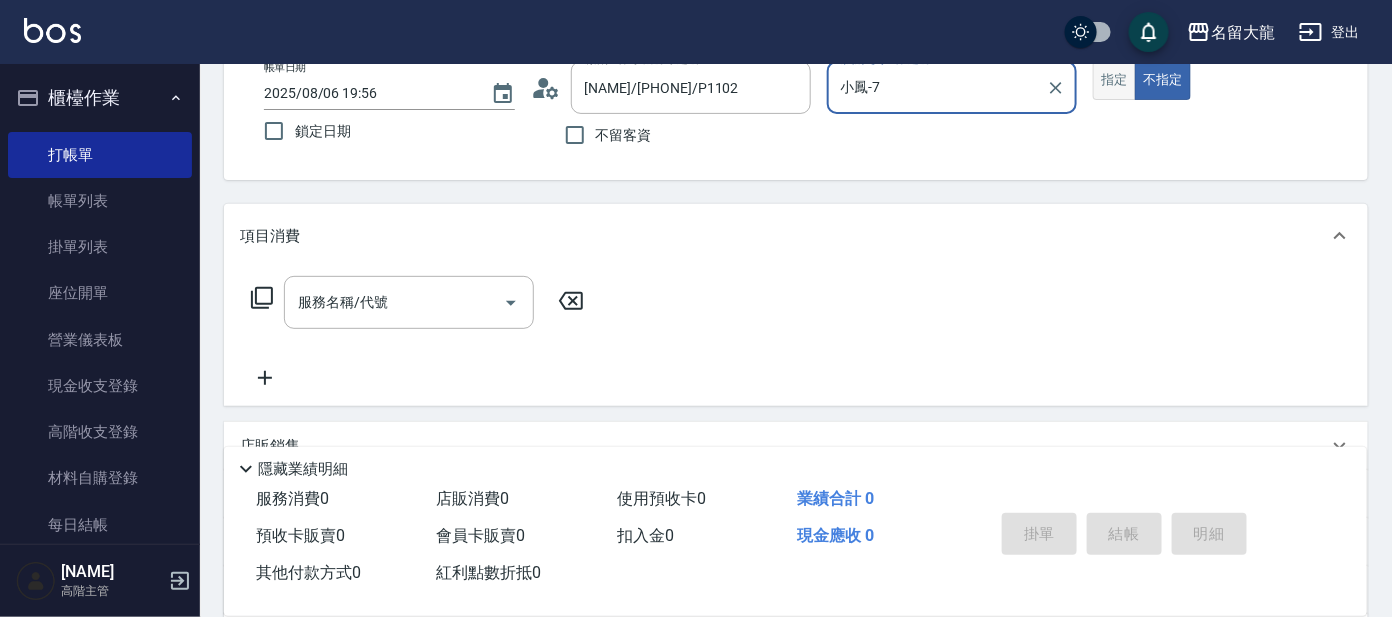 click on "指定" at bounding box center [1114, 80] 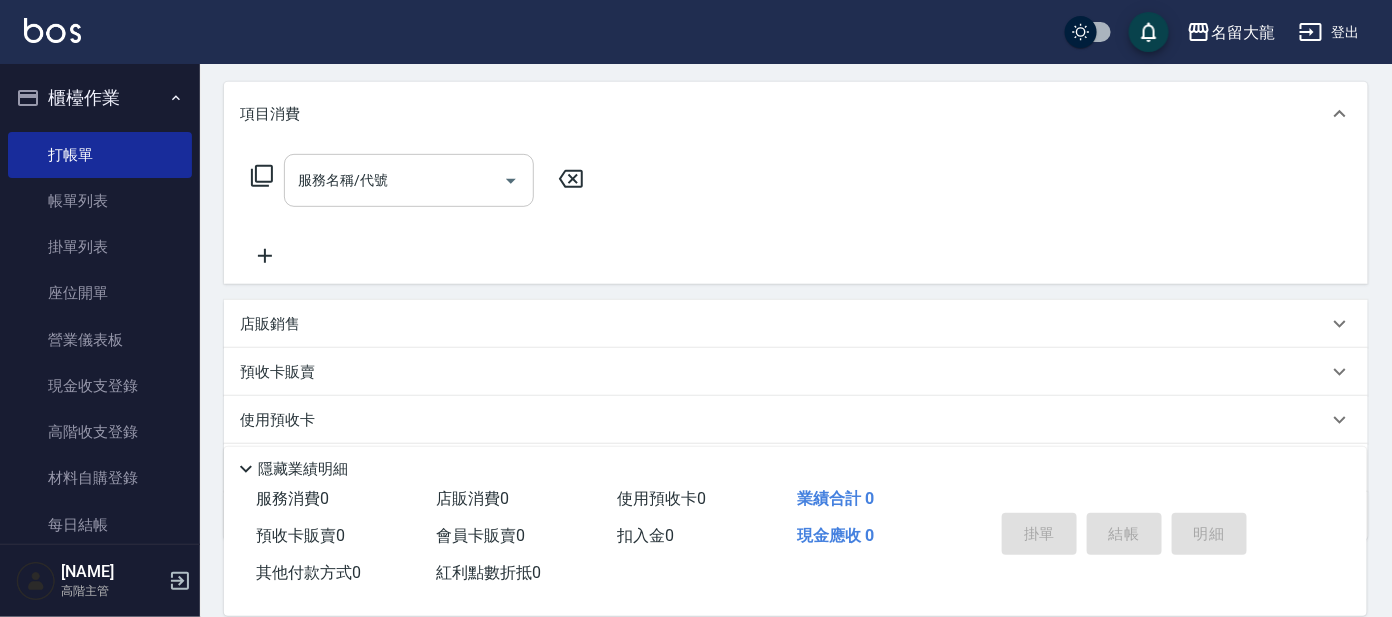 scroll, scrollTop: 249, scrollLeft: 0, axis: vertical 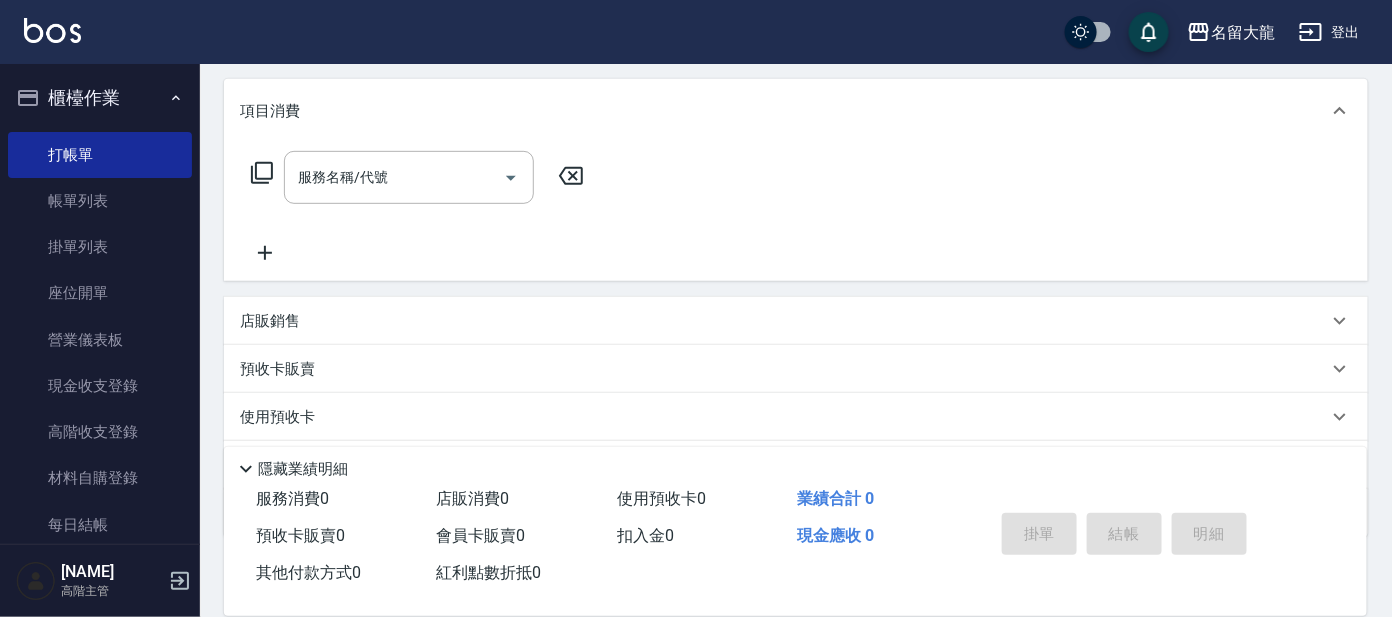 click on "服務名稱/代號 服務名稱/代號" at bounding box center [418, 177] 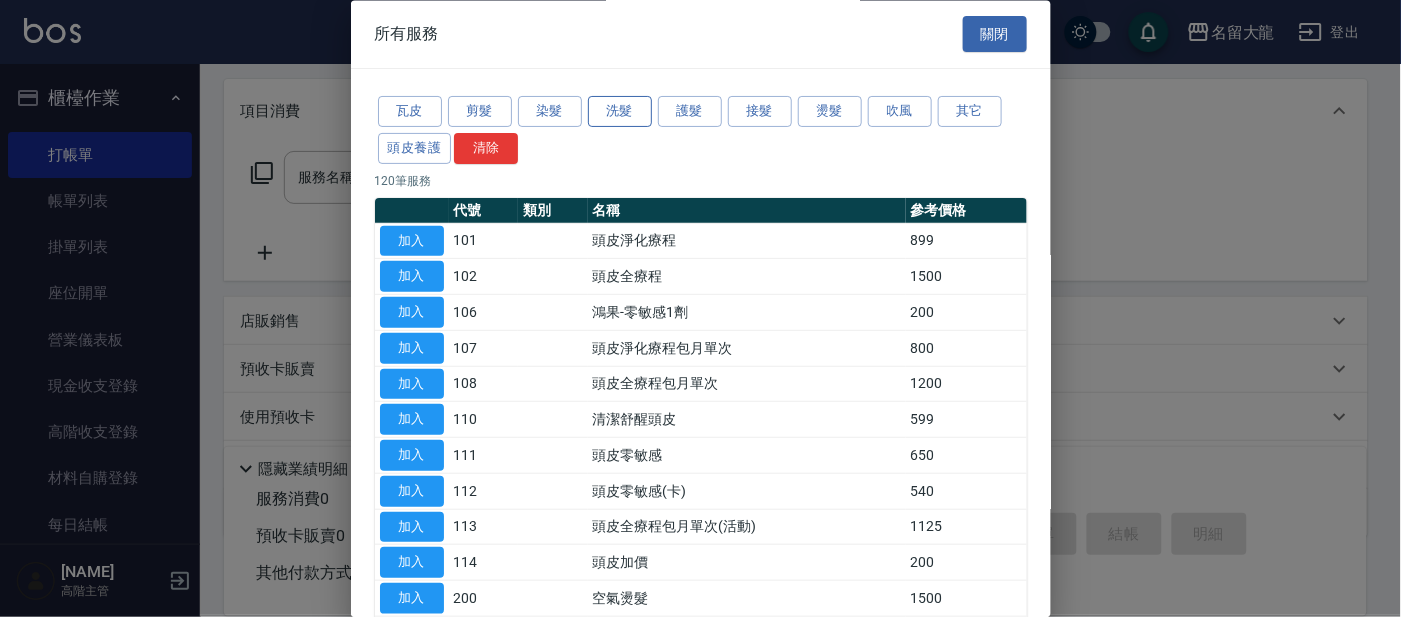click on "洗髮" at bounding box center [620, 112] 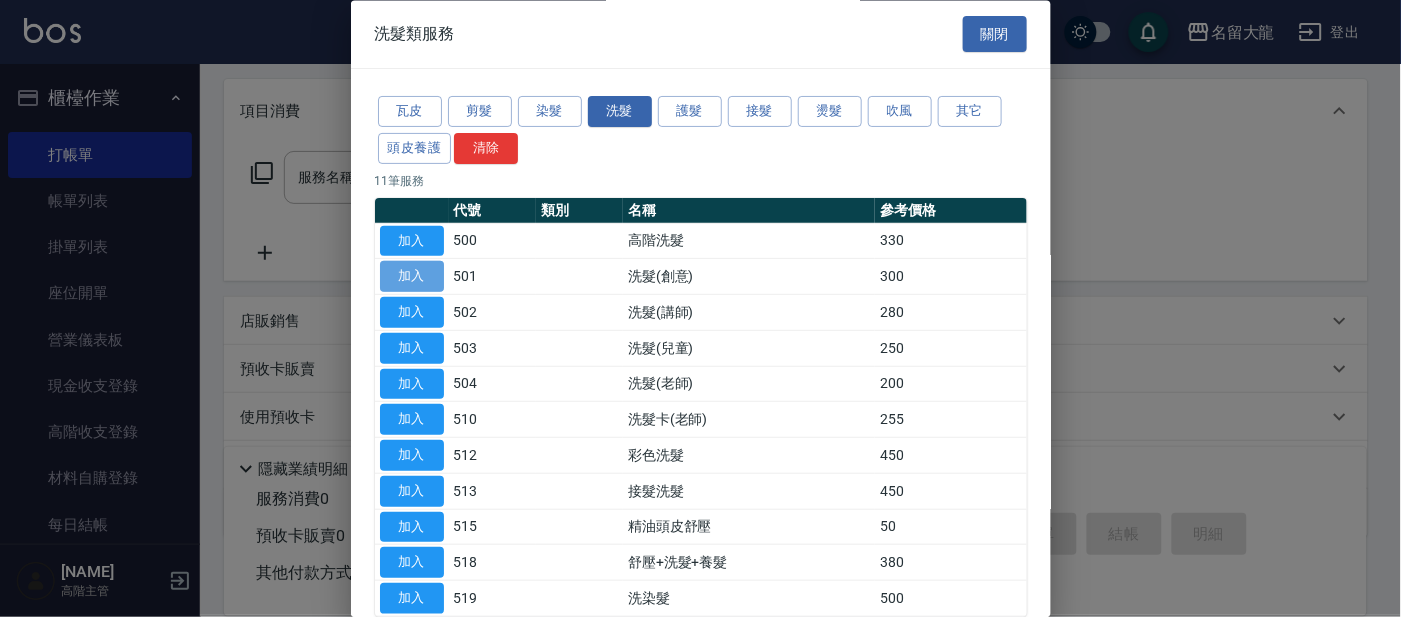 click on "加入" at bounding box center (412, 277) 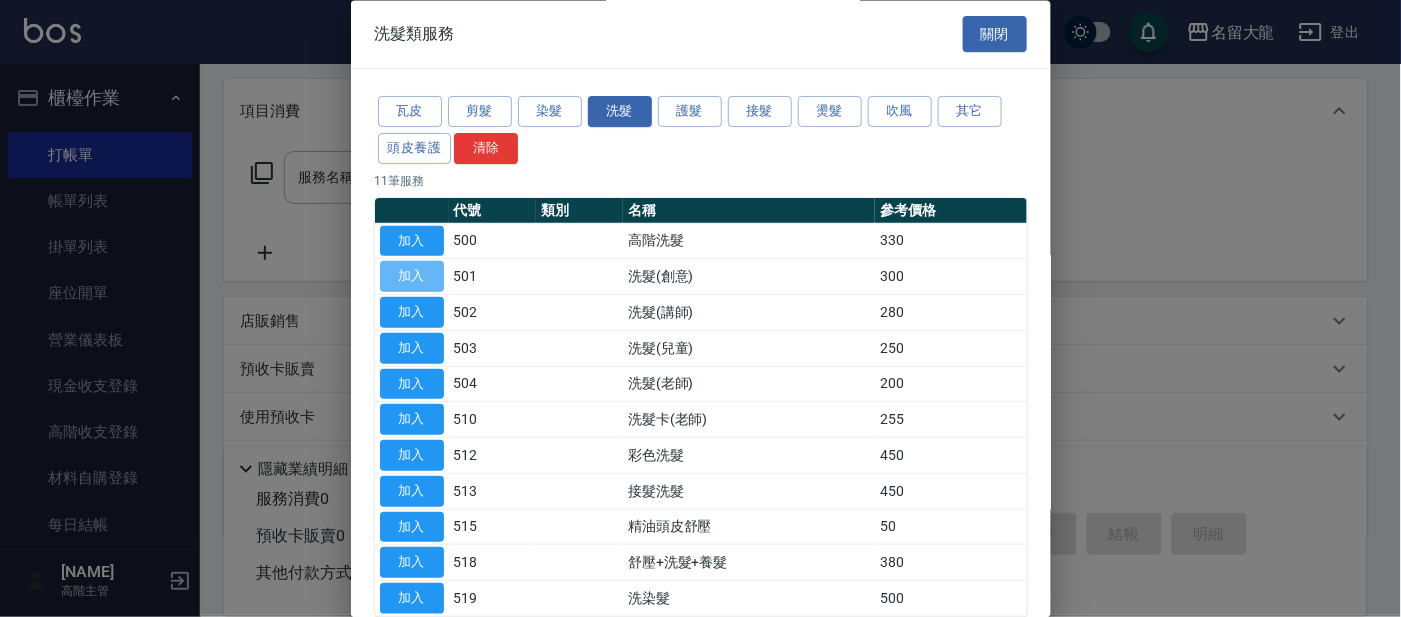 type on "洗髮(創意)(501)" 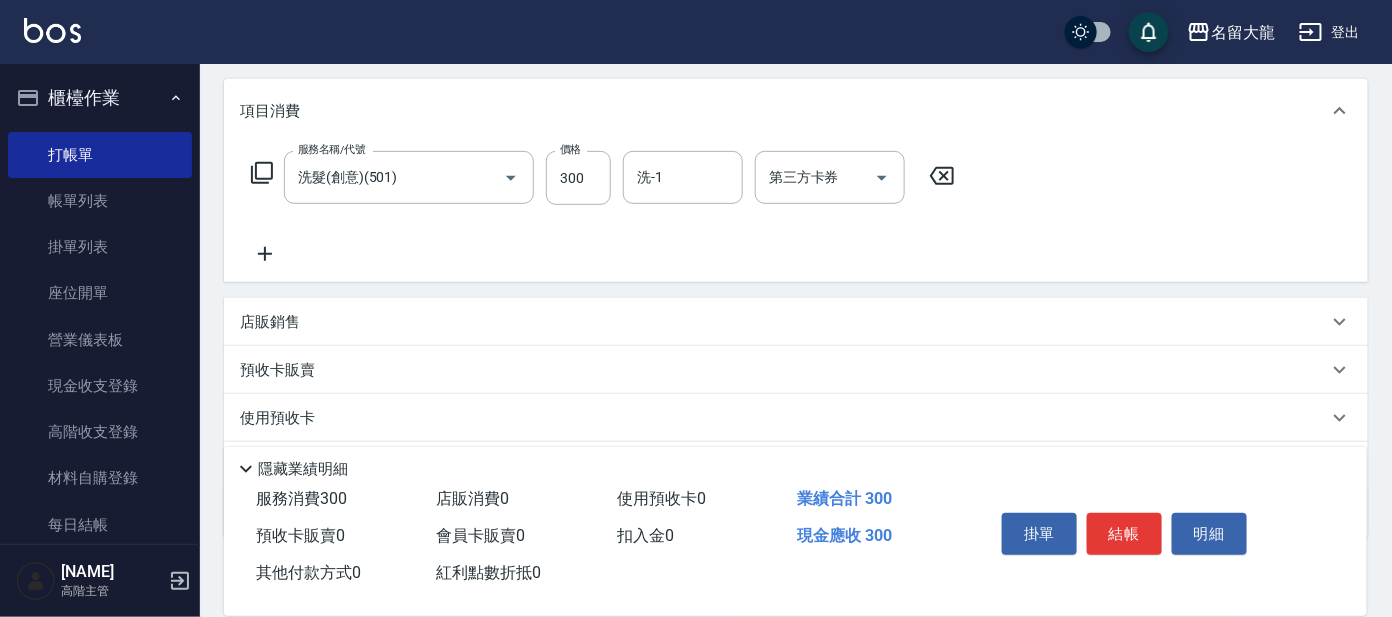 click 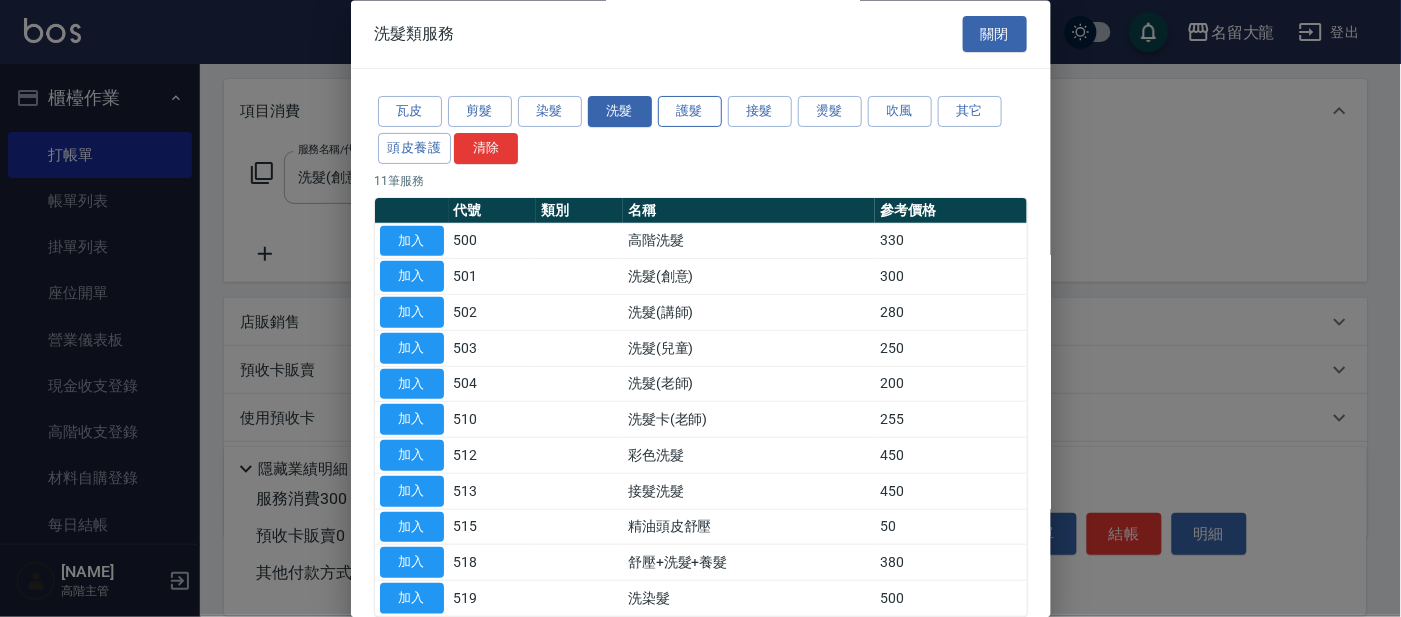 click on "護髮" at bounding box center (690, 112) 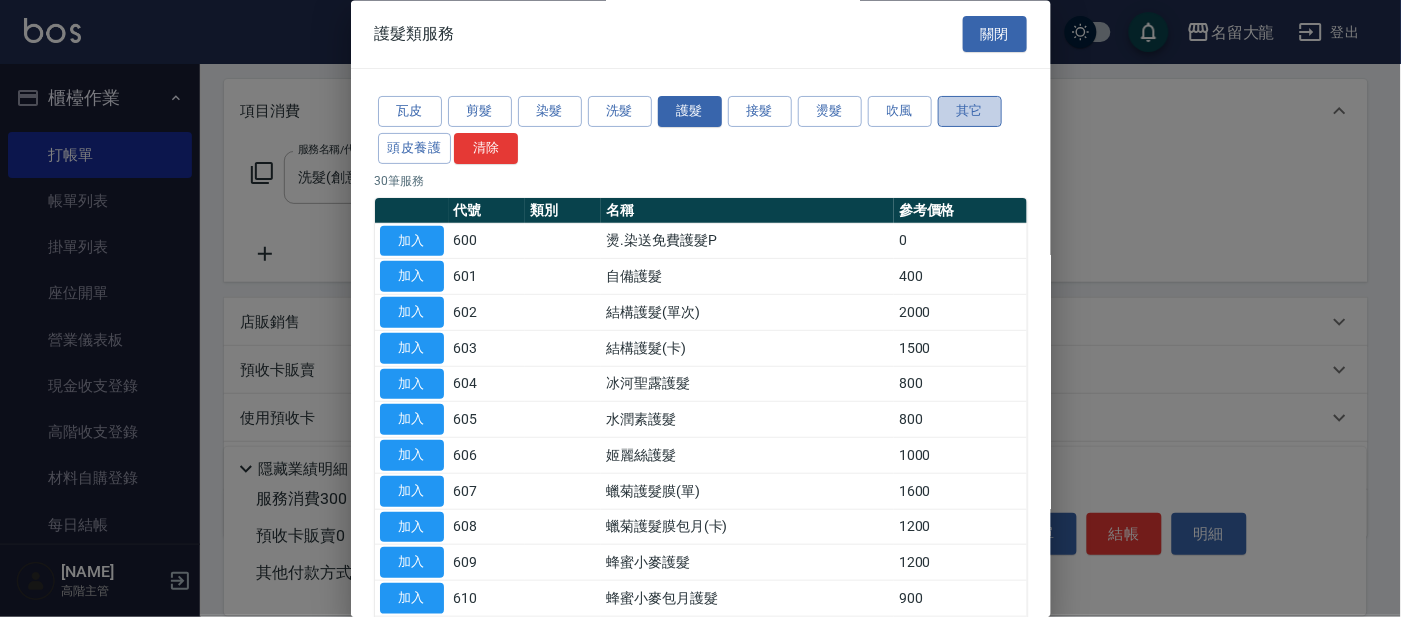 click on "其它" at bounding box center (970, 112) 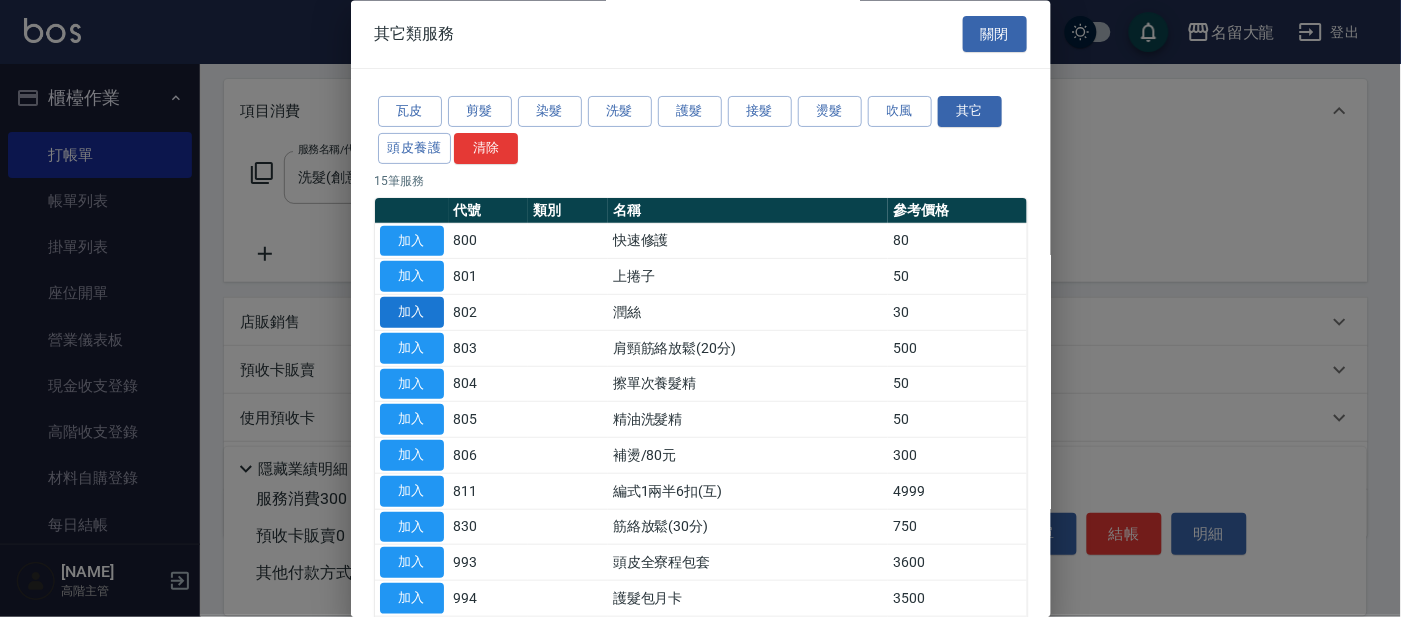 click on "加入" at bounding box center [412, 313] 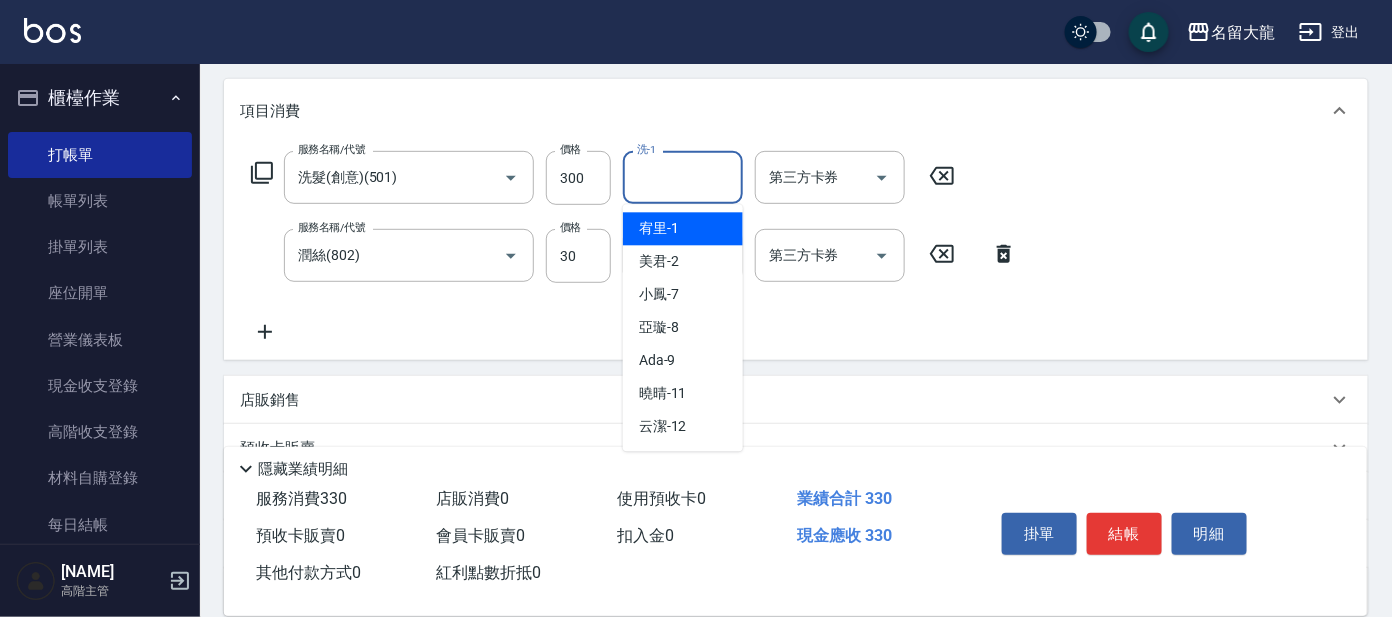 click on "洗-1" at bounding box center (683, 177) 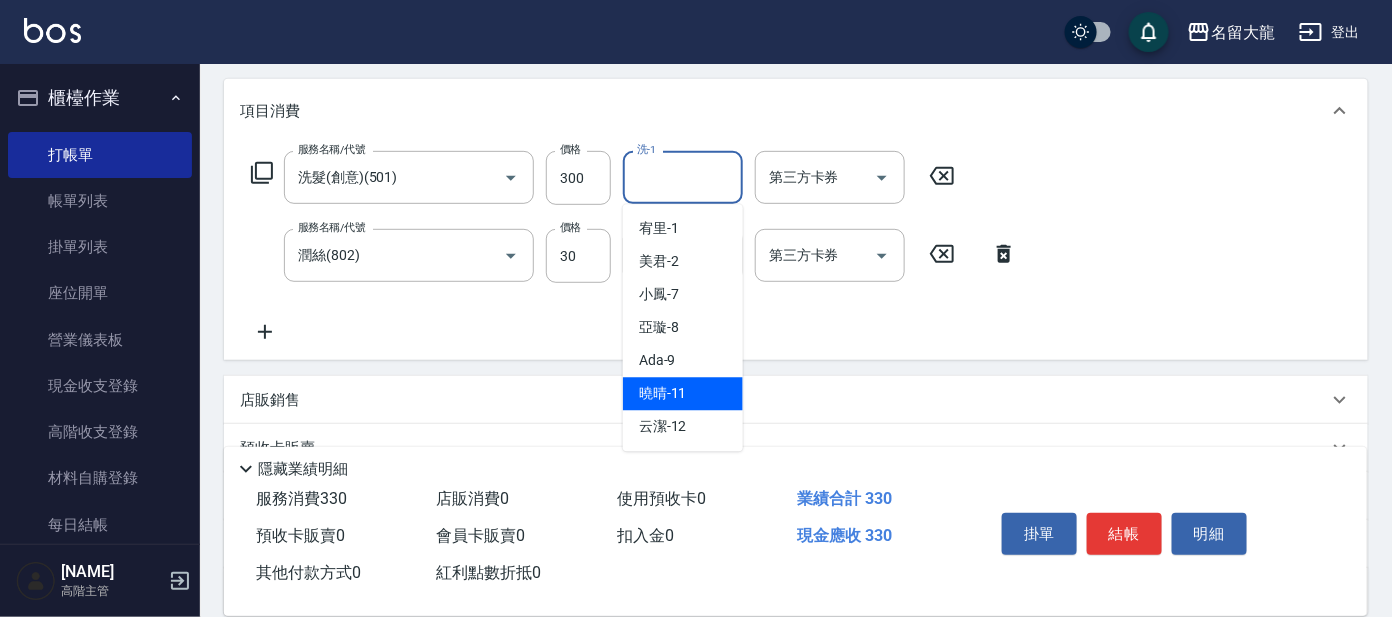 drag, startPoint x: 661, startPoint y: 387, endPoint x: 664, endPoint y: 366, distance: 21.213203 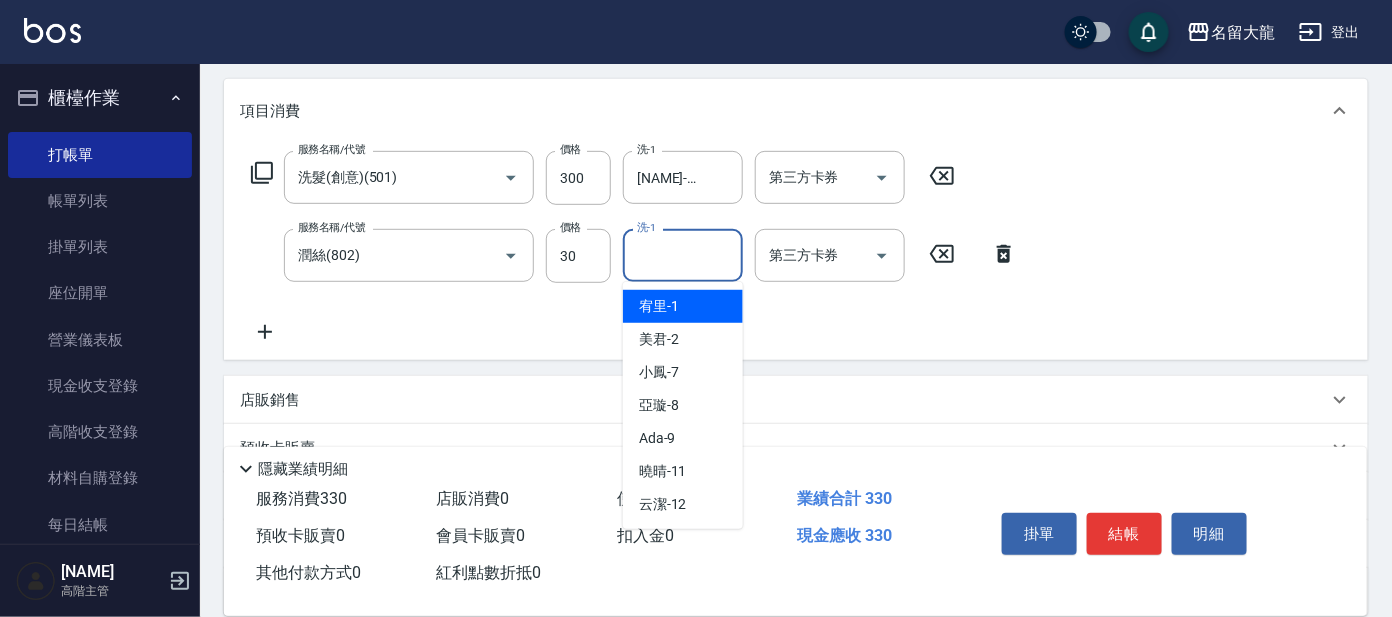 click on "洗-1" at bounding box center [683, 255] 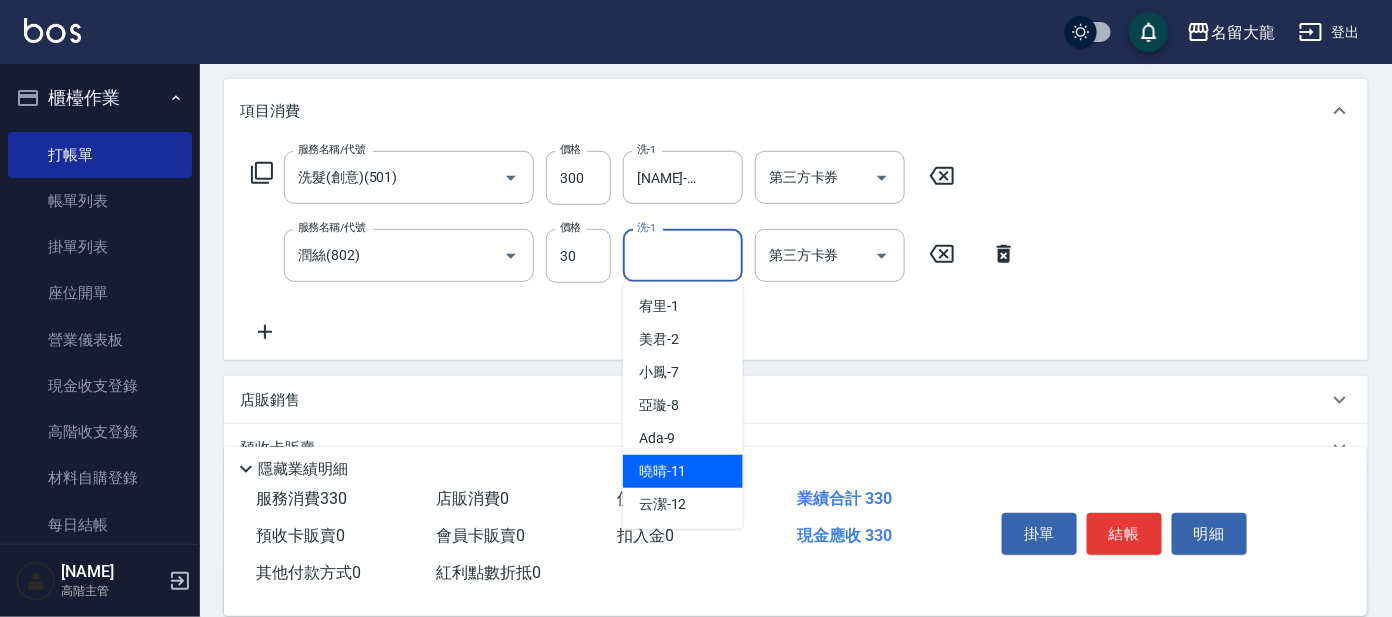 click on "[NAME] -11" at bounding box center [663, 471] 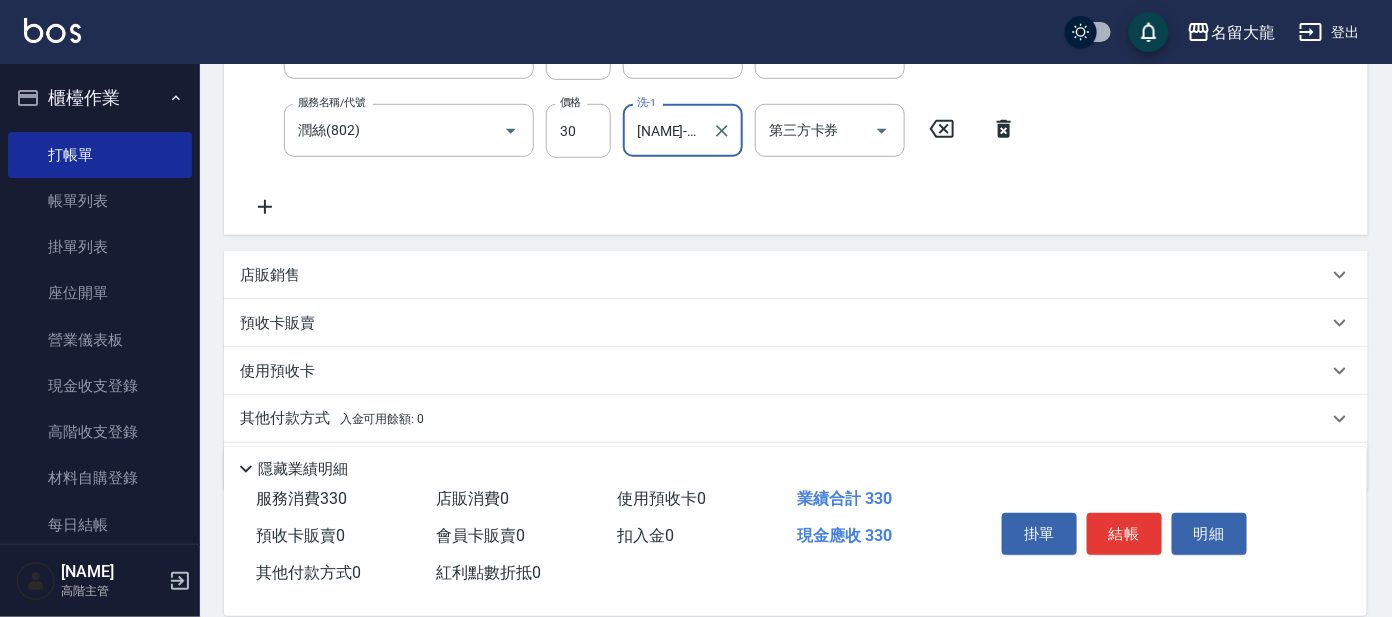 scroll, scrollTop: 249, scrollLeft: 0, axis: vertical 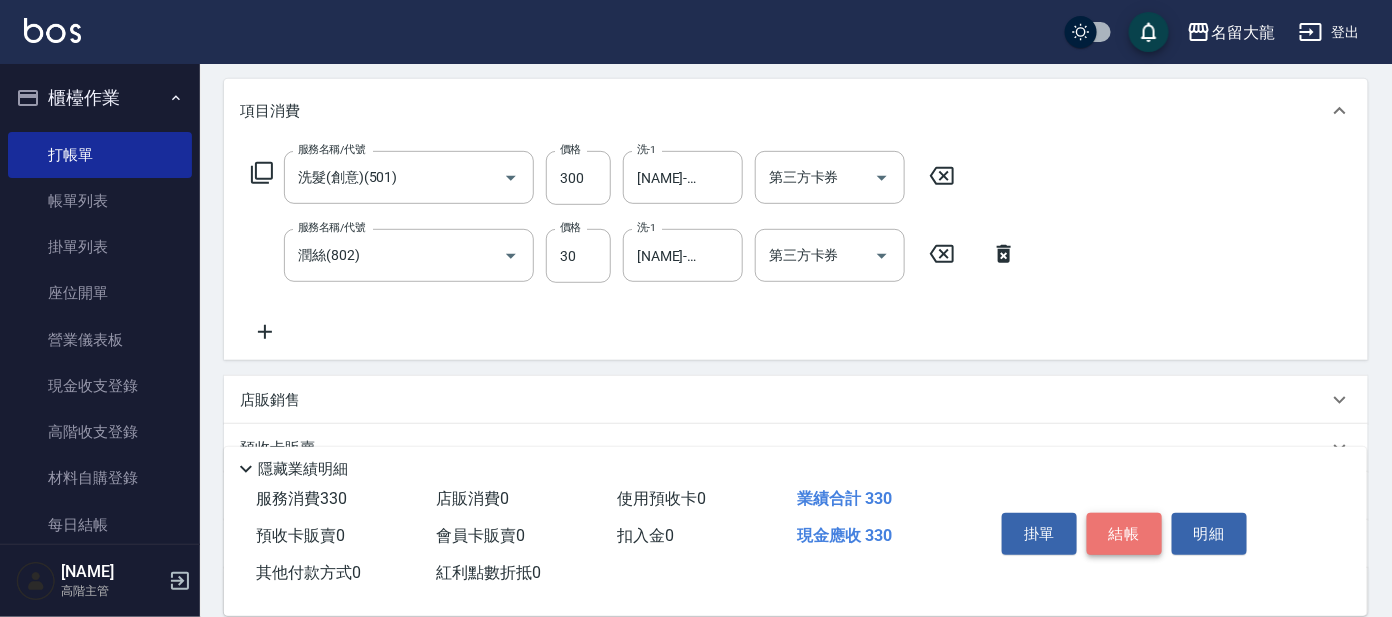 click on "結帳" at bounding box center [1124, 534] 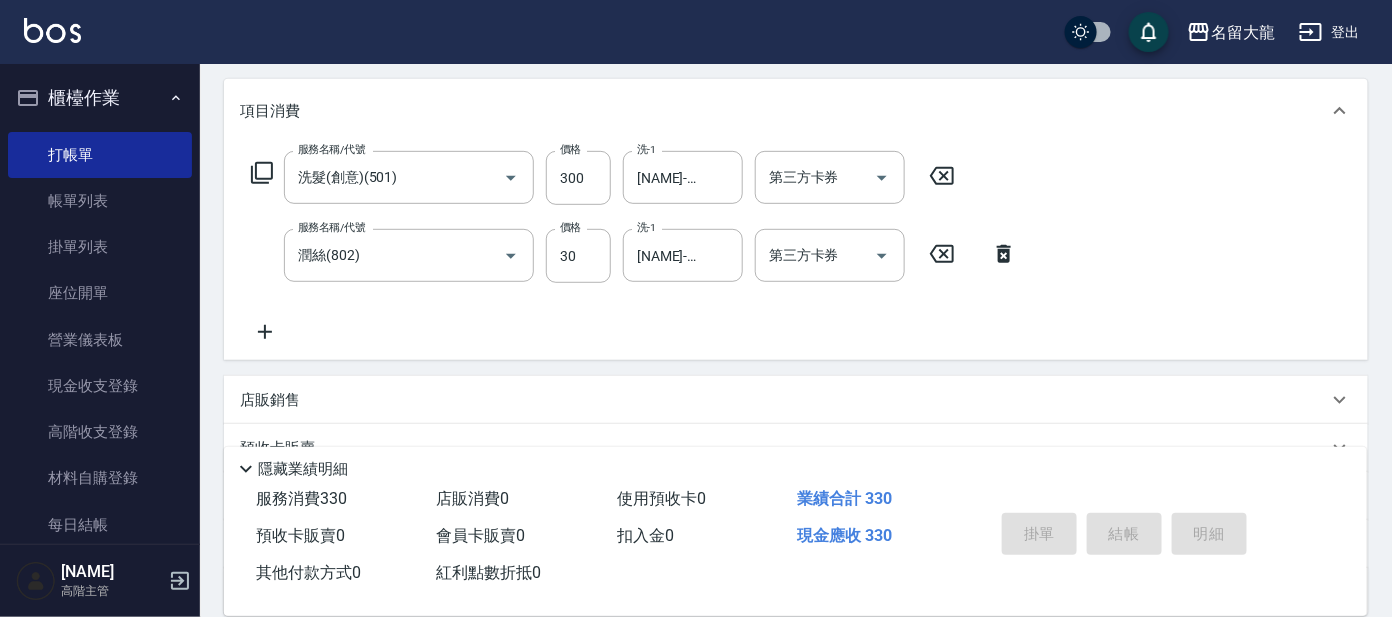 type on "2025/08/06 20:02" 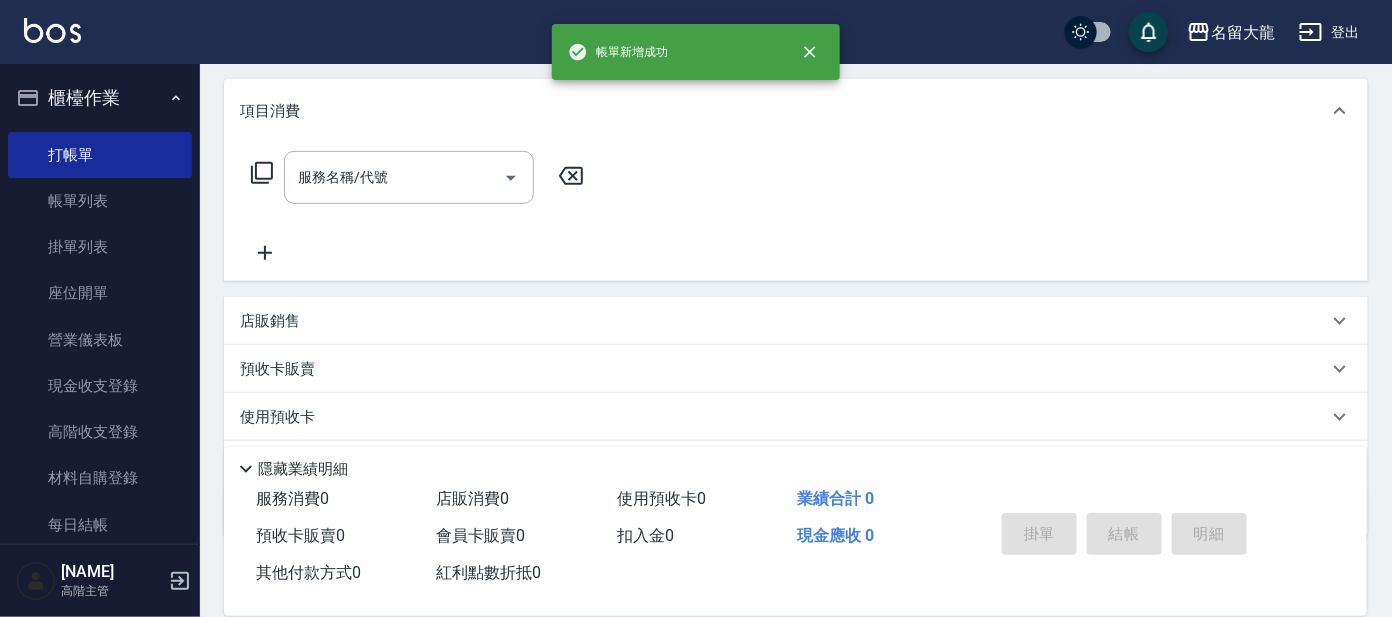 scroll, scrollTop: 0, scrollLeft: 0, axis: both 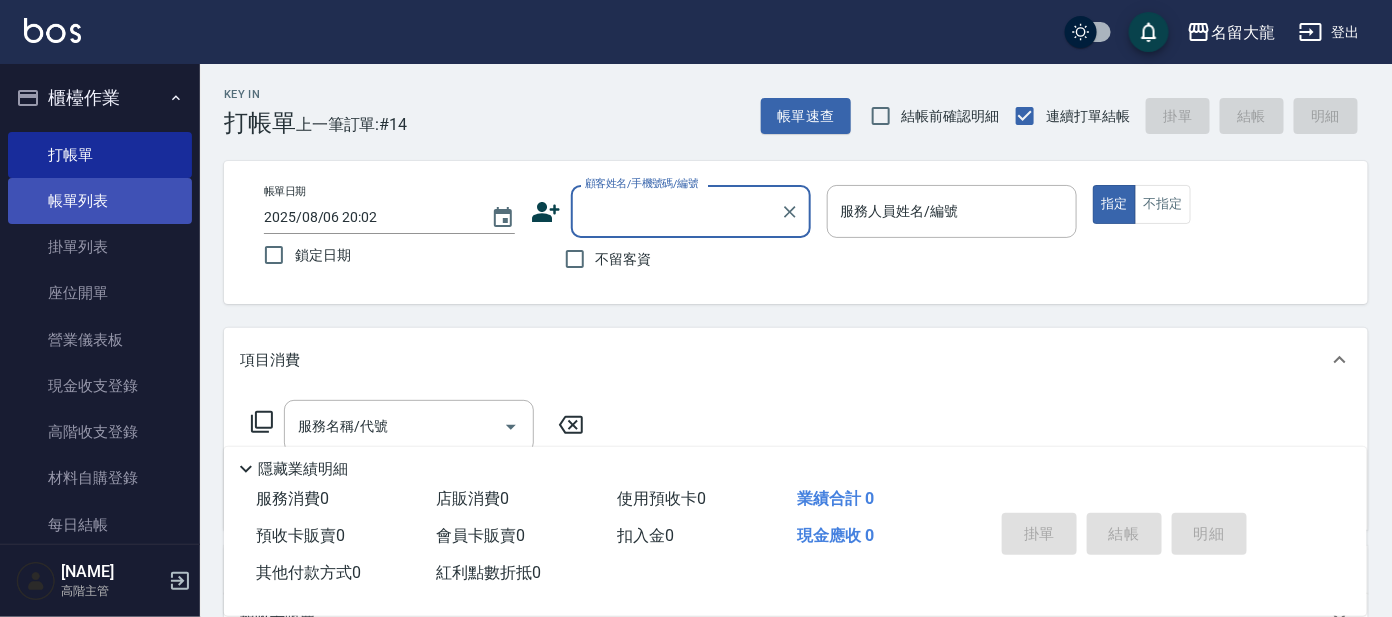 click on "帳單列表" at bounding box center [100, 201] 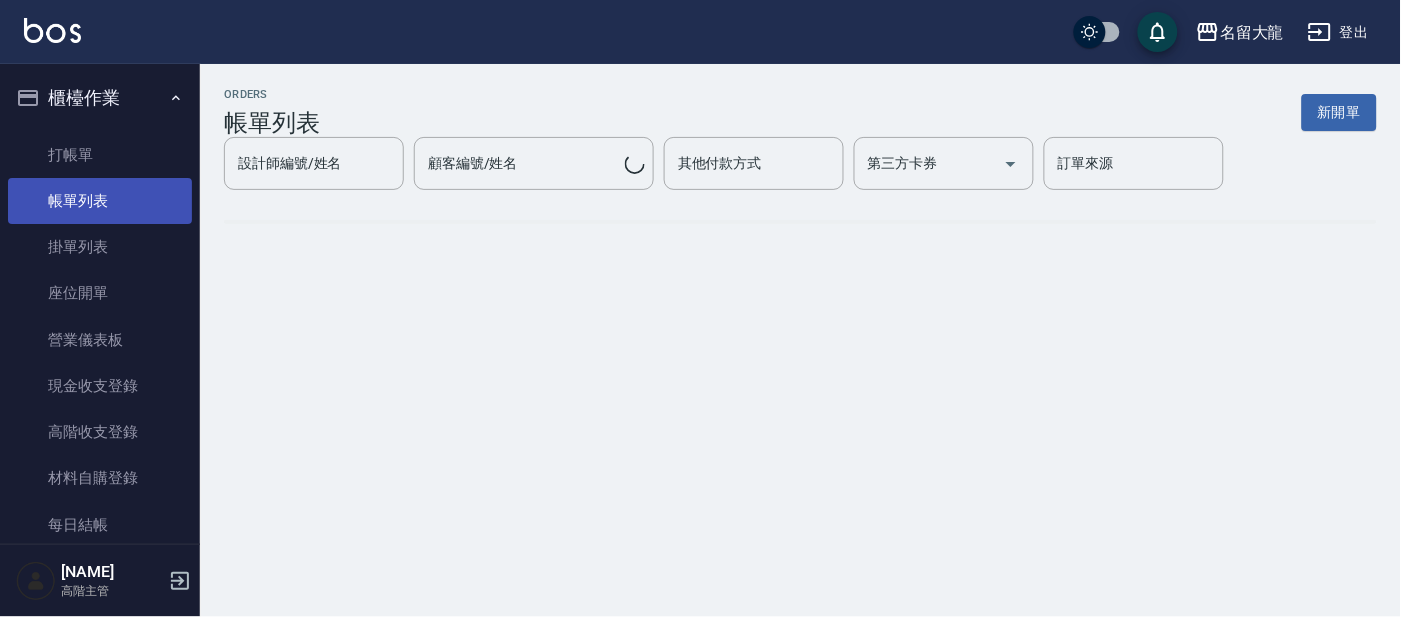 click on "帳單列表" at bounding box center [100, 201] 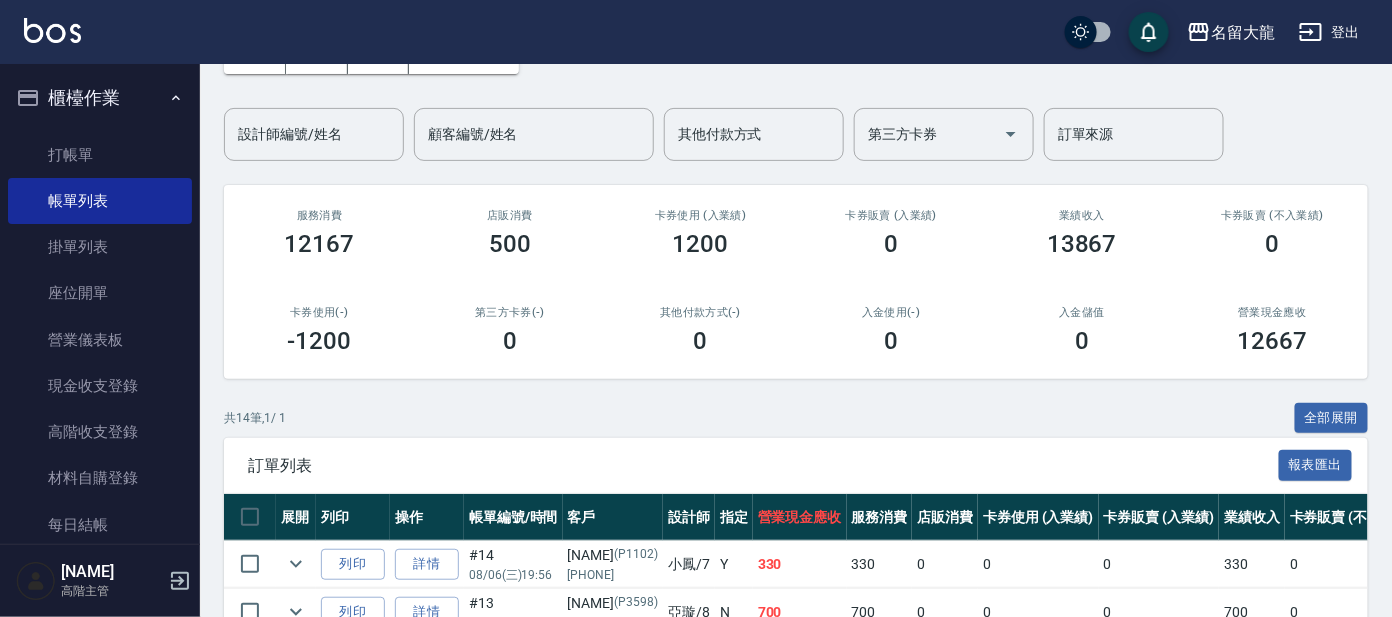 scroll, scrollTop: 249, scrollLeft: 0, axis: vertical 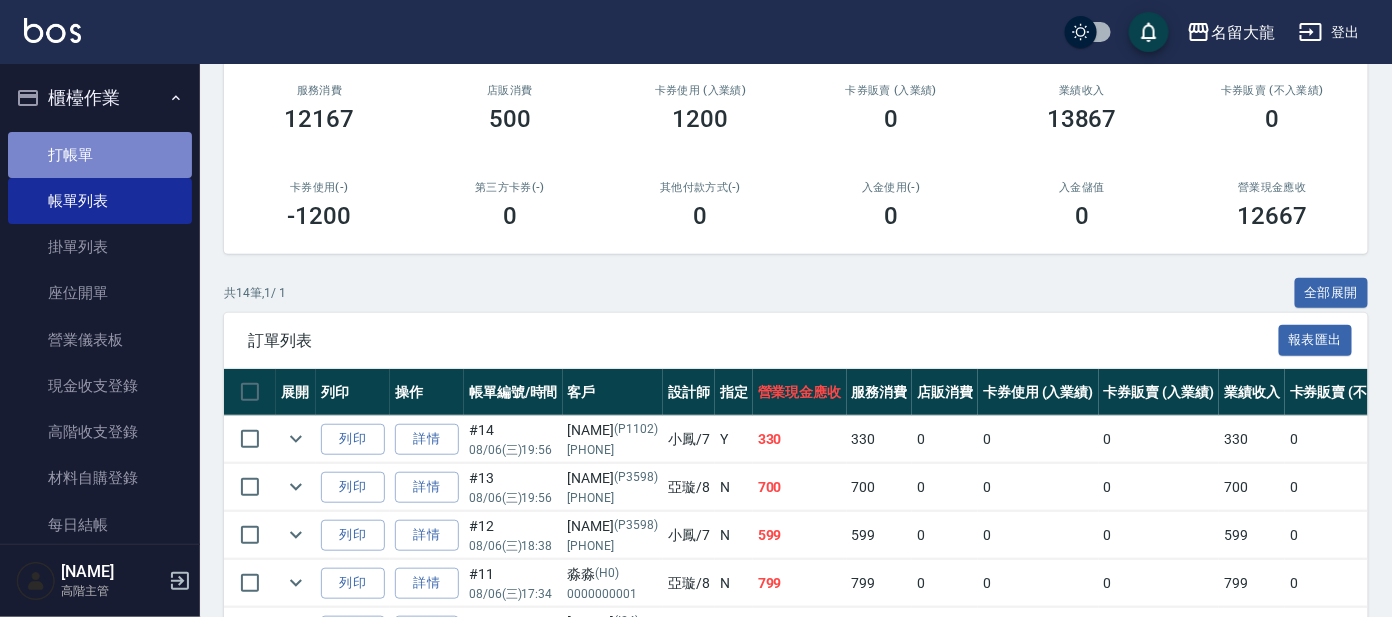 click on "打帳單" at bounding box center [100, 155] 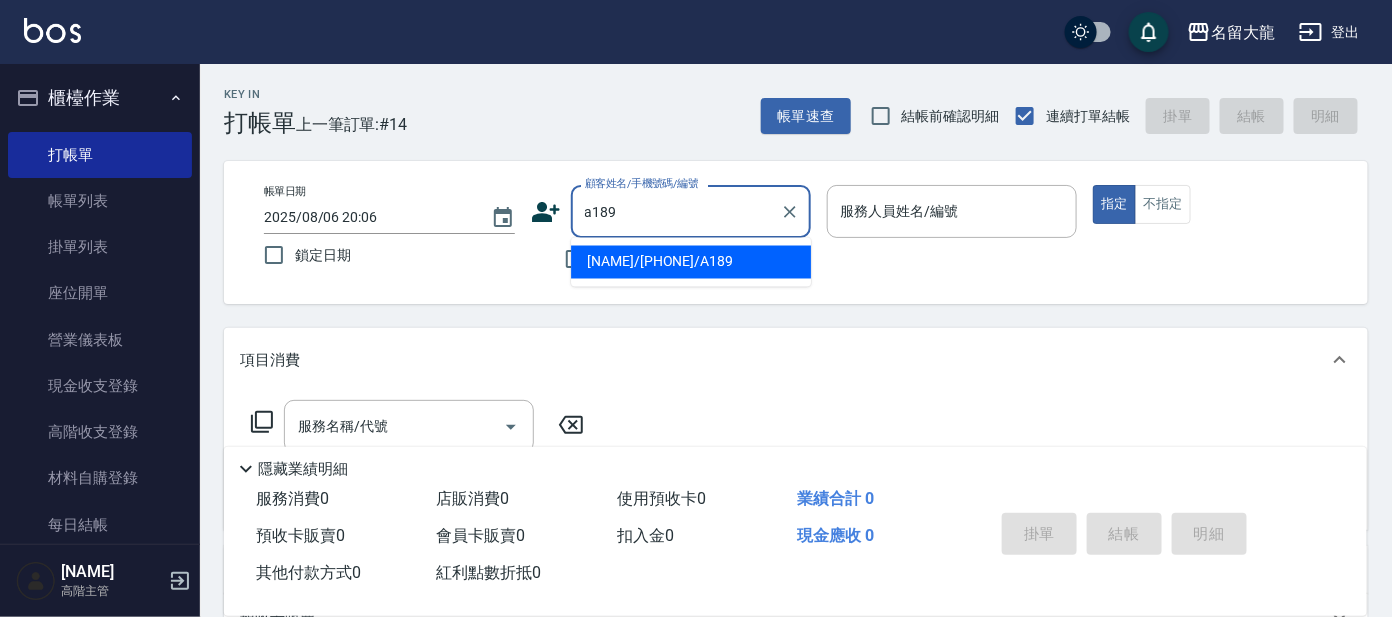 click on "a189" at bounding box center [676, 211] 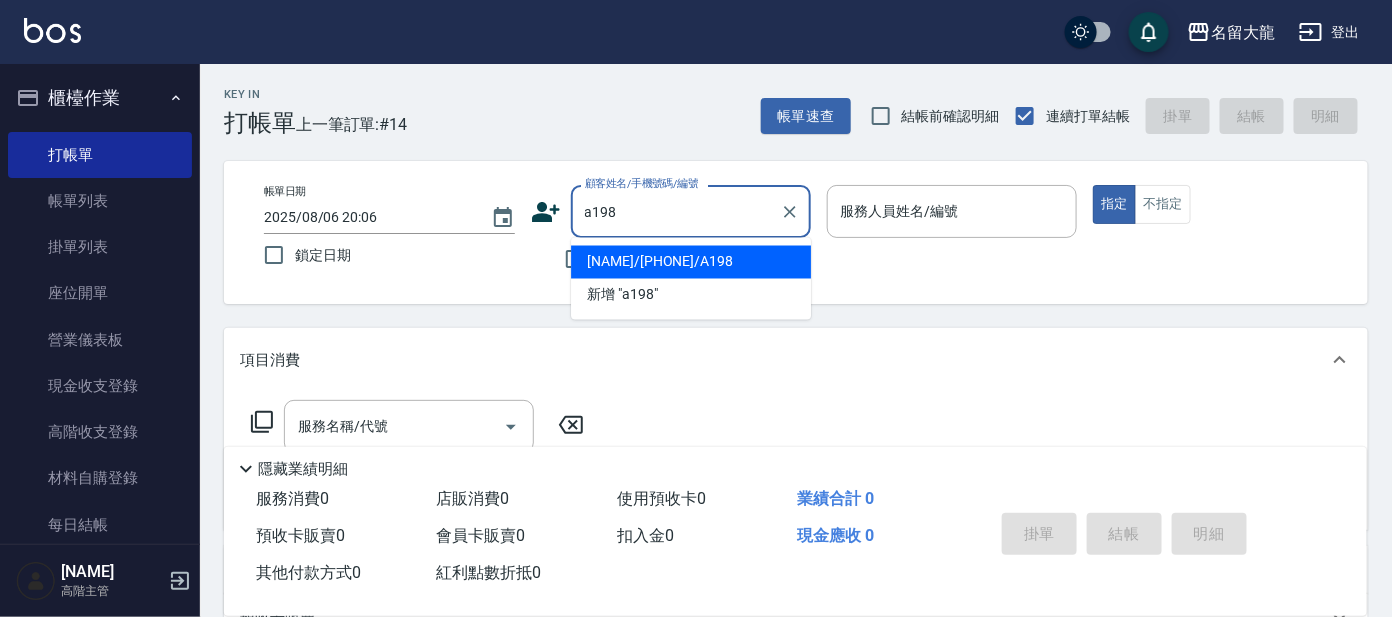 type on "[NAME]/[PHONE]/A198" 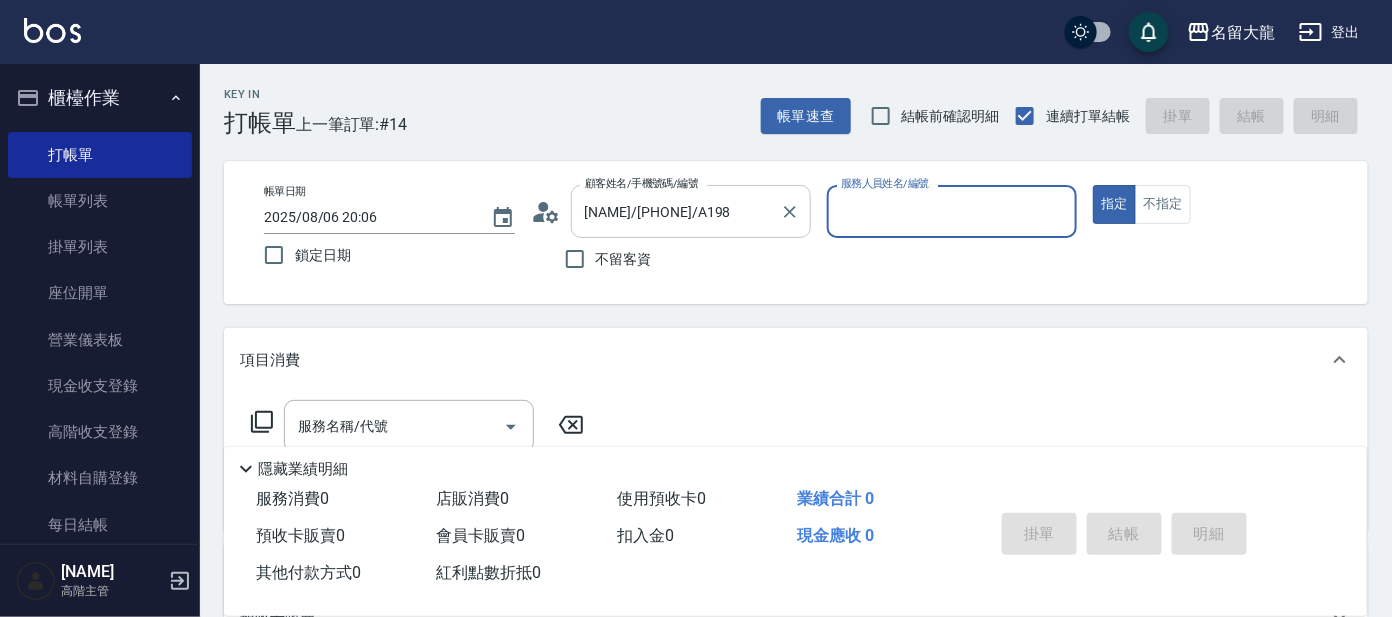 type on "宥里-1" 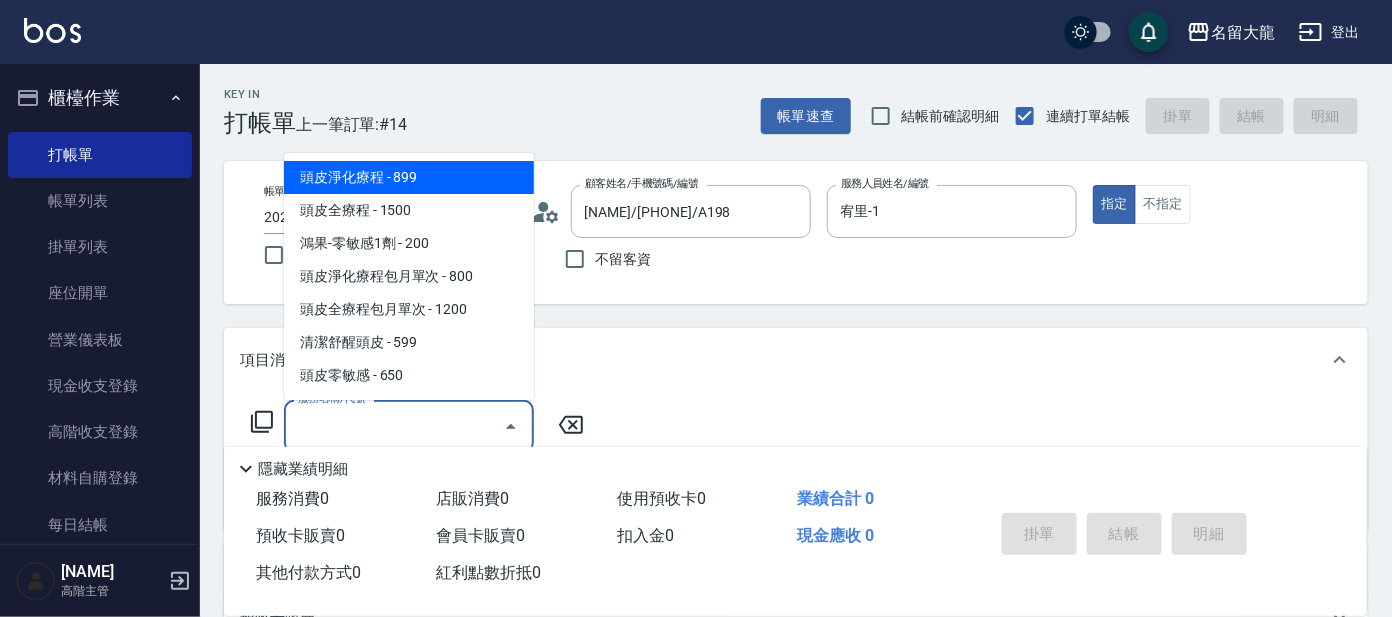 drag, startPoint x: 447, startPoint y: 416, endPoint x: 494, endPoint y: 389, distance: 54.20332 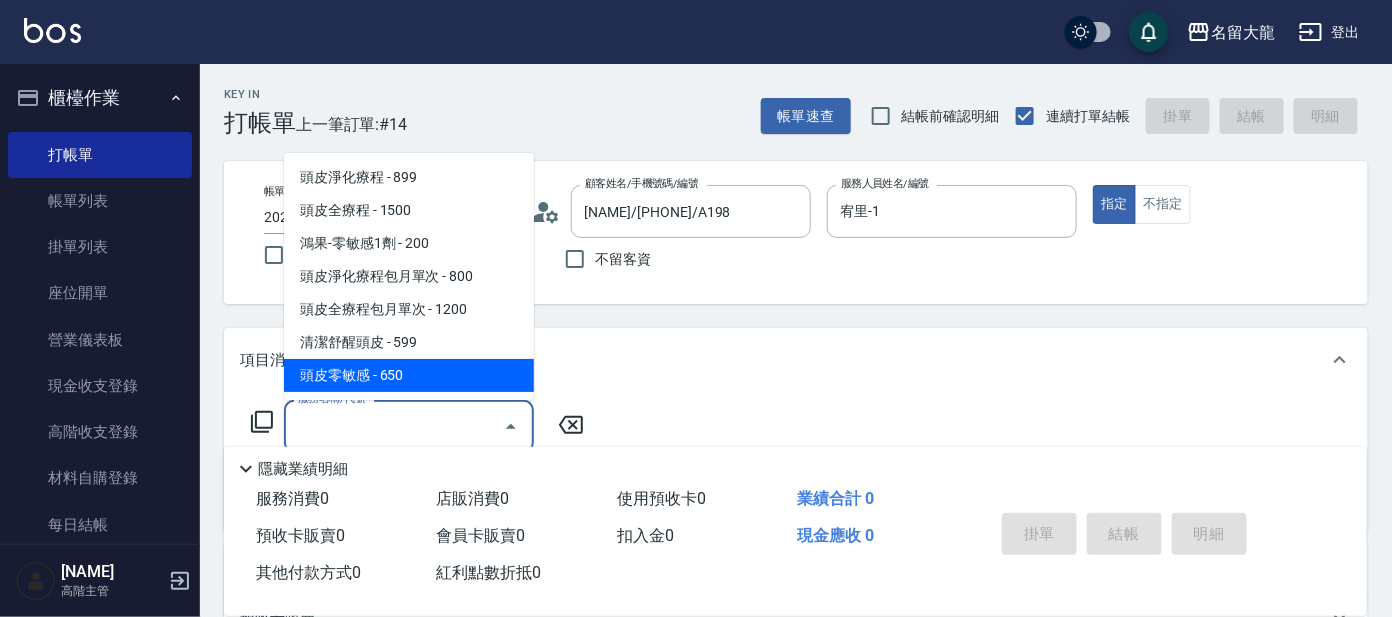 type on "3" 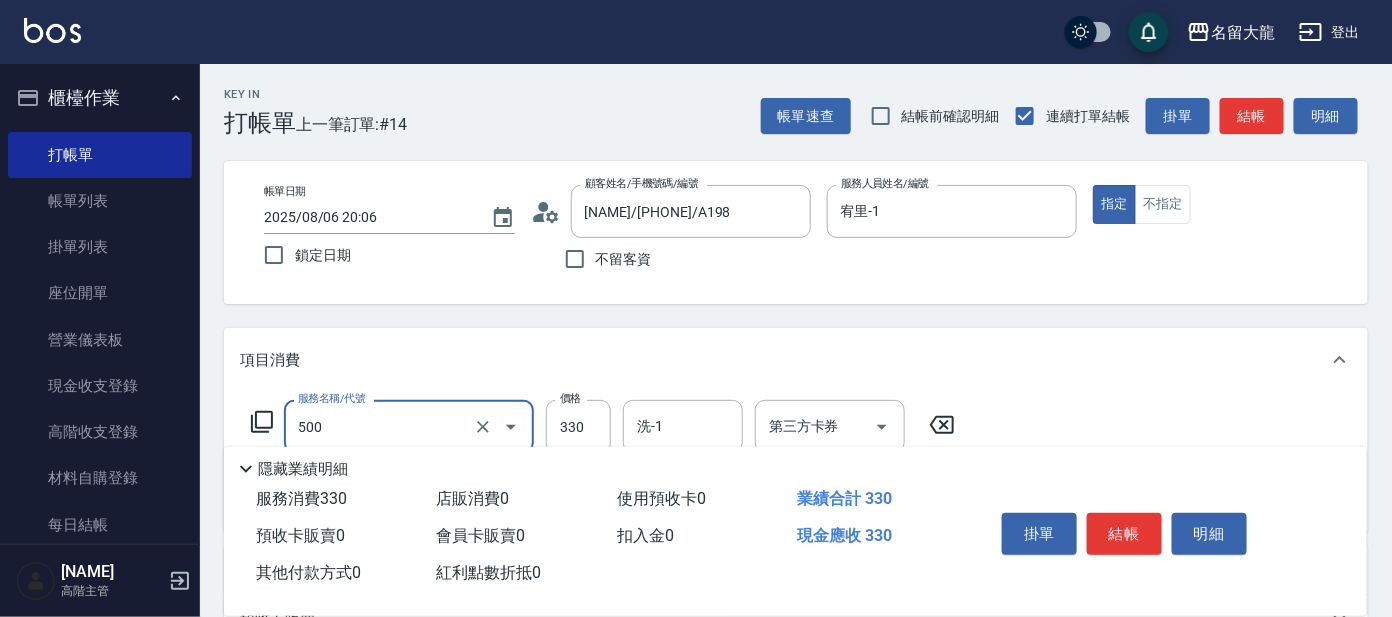 type on "高階洗髮(500)" 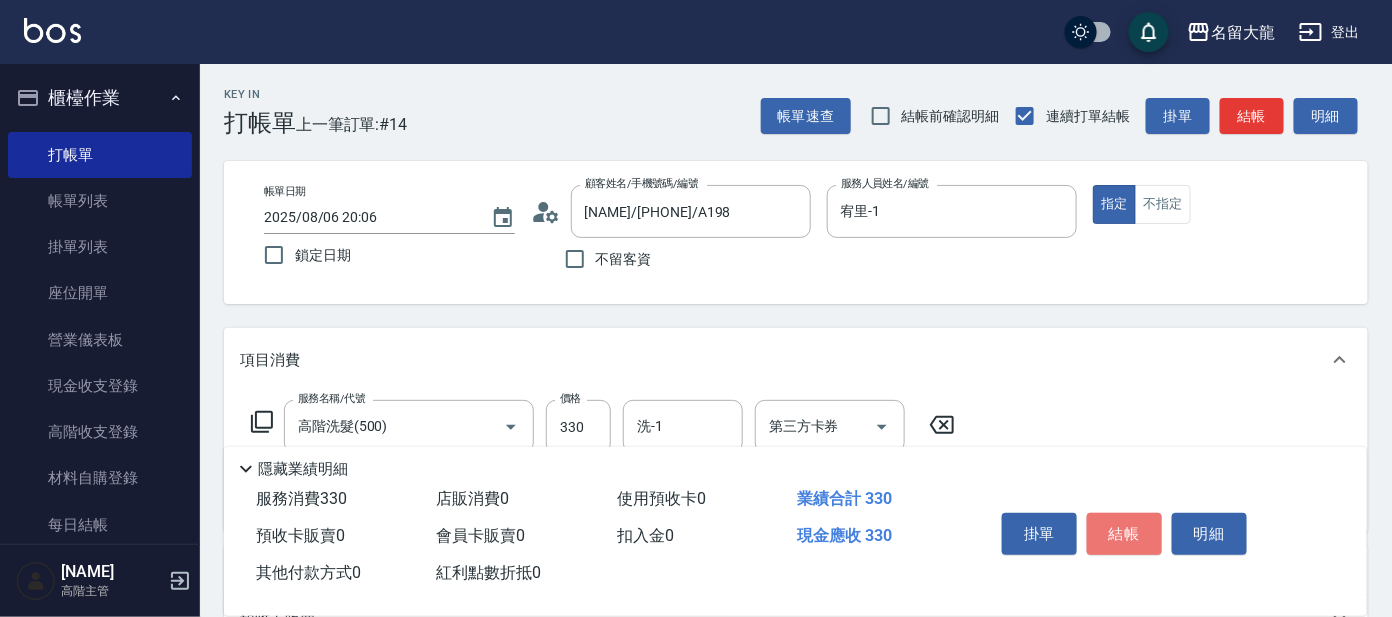 drag, startPoint x: 1128, startPoint y: 530, endPoint x: 1118, endPoint y: 511, distance: 21.470911 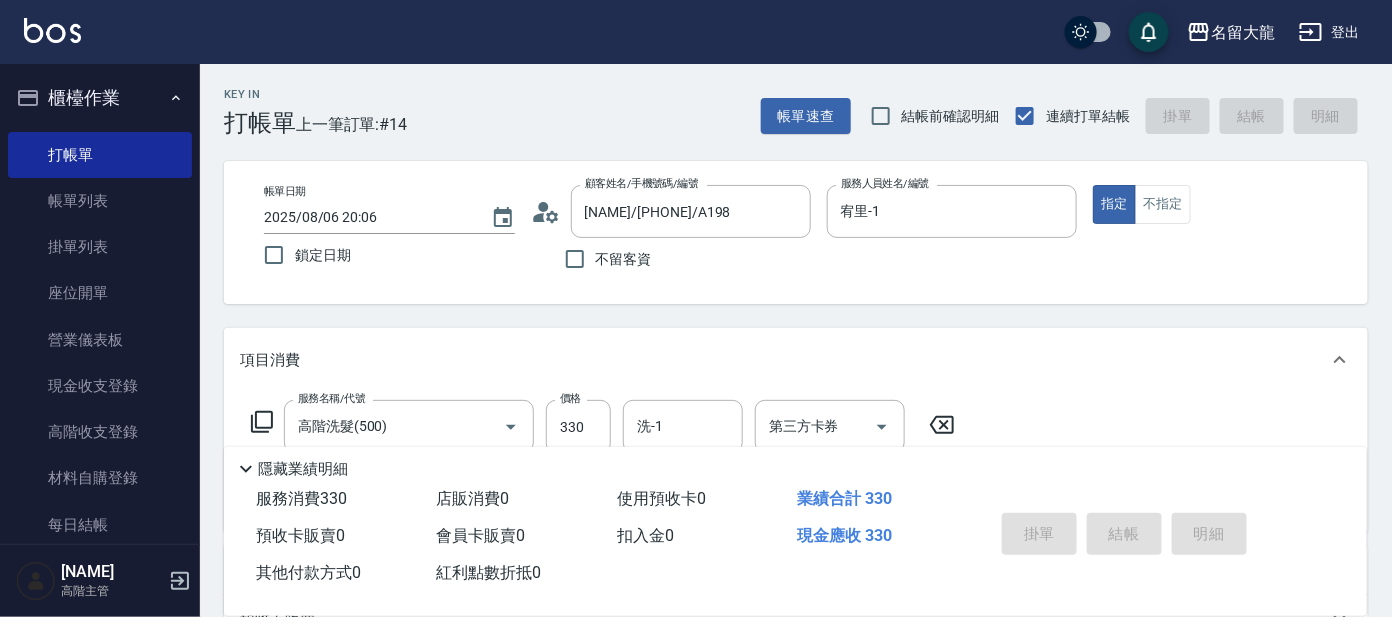 type on "2025/08/06 20:20" 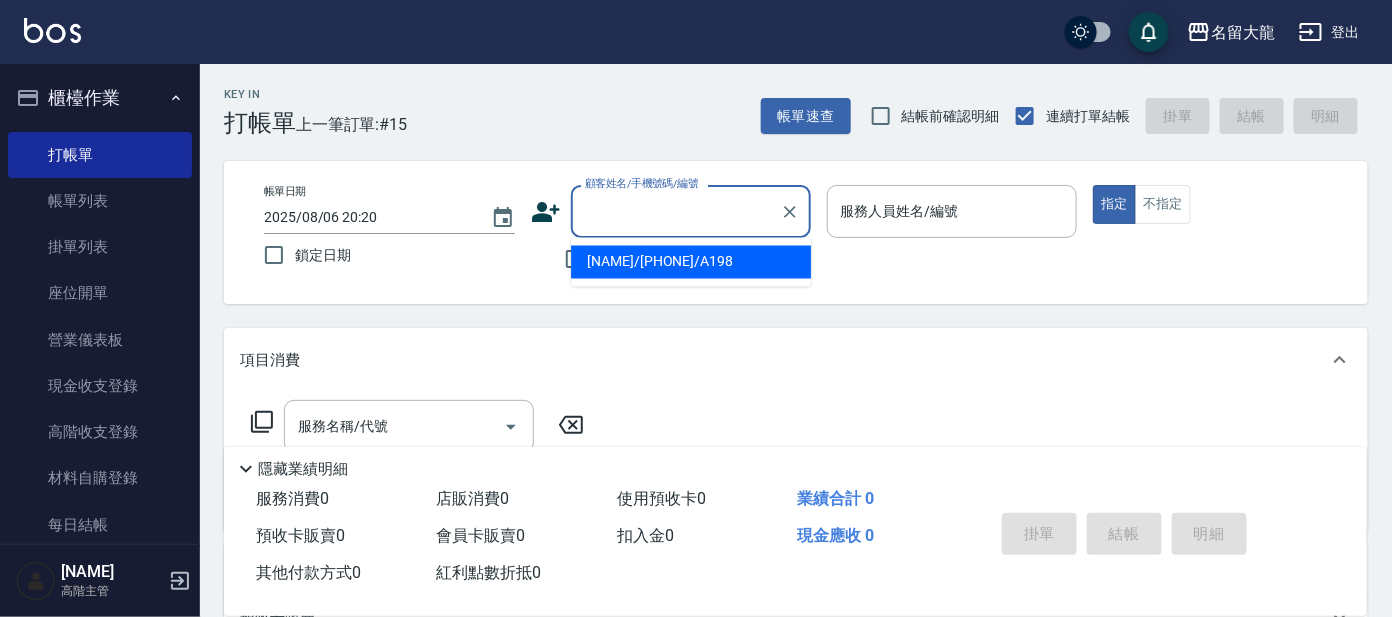 click on "顧客姓名/手機號碼/編號" at bounding box center (676, 211) 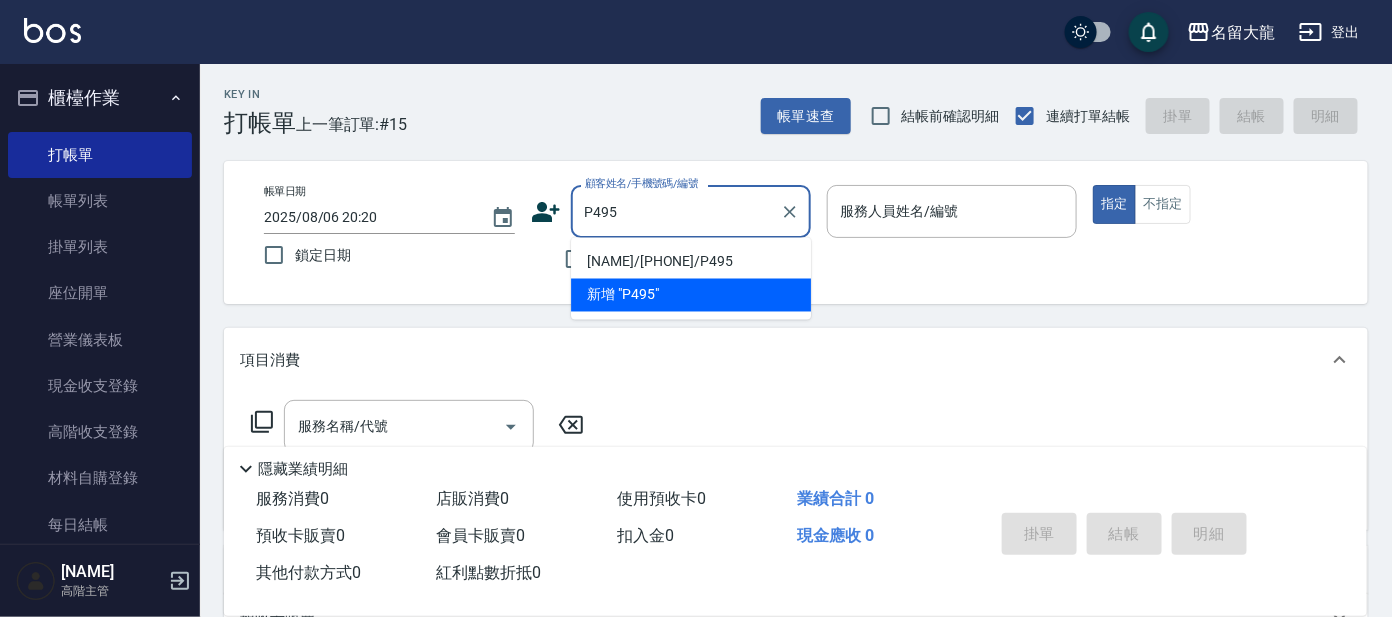 click on "[NAME]/[PHONE]/P495" at bounding box center (691, 262) 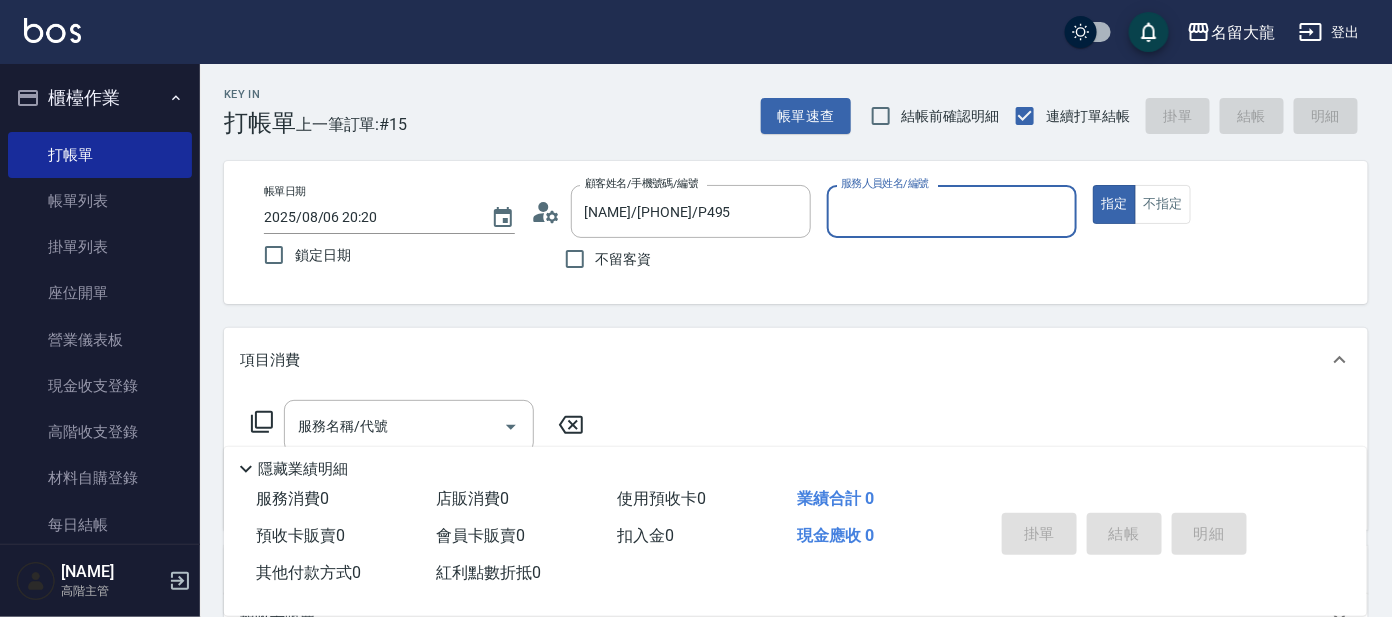 type on "小鳳-7" 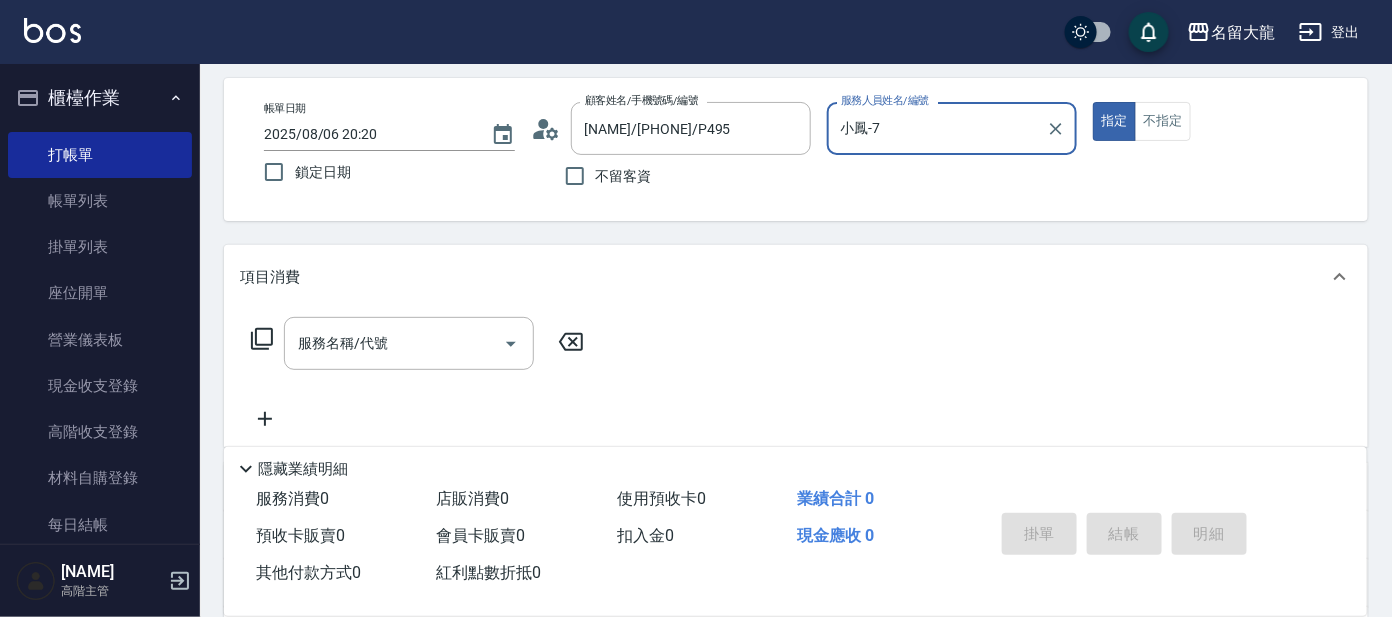 scroll, scrollTop: 124, scrollLeft: 0, axis: vertical 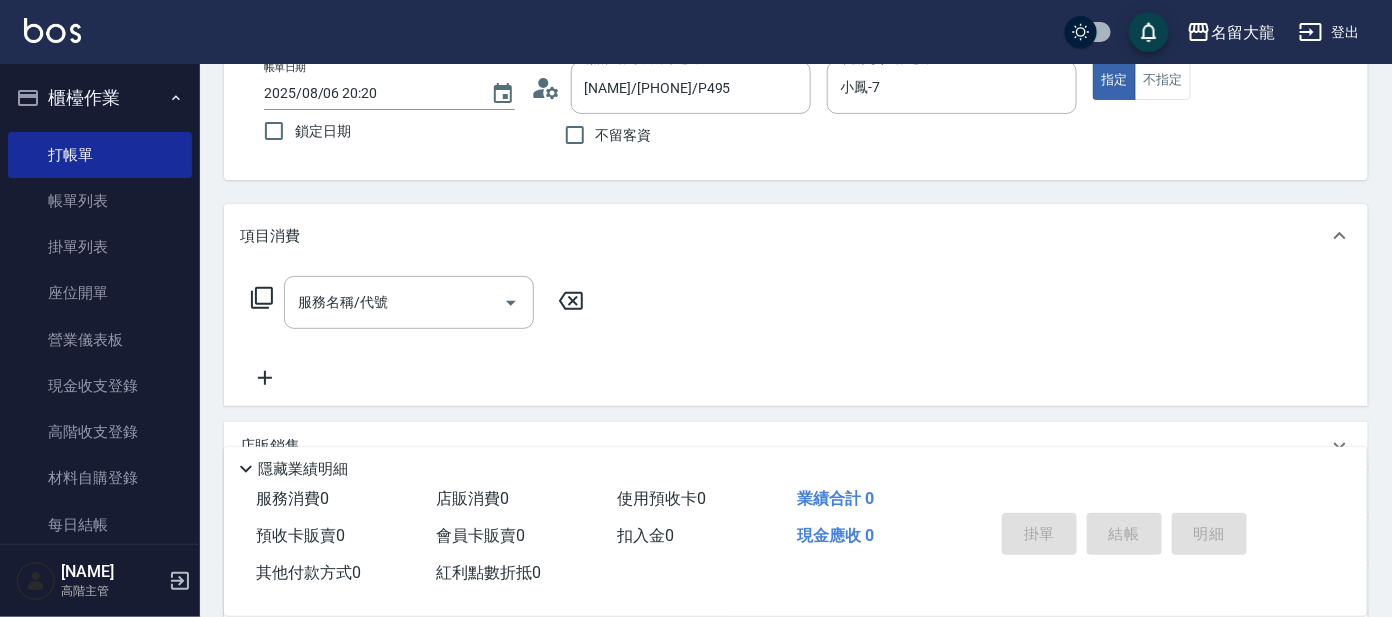 click 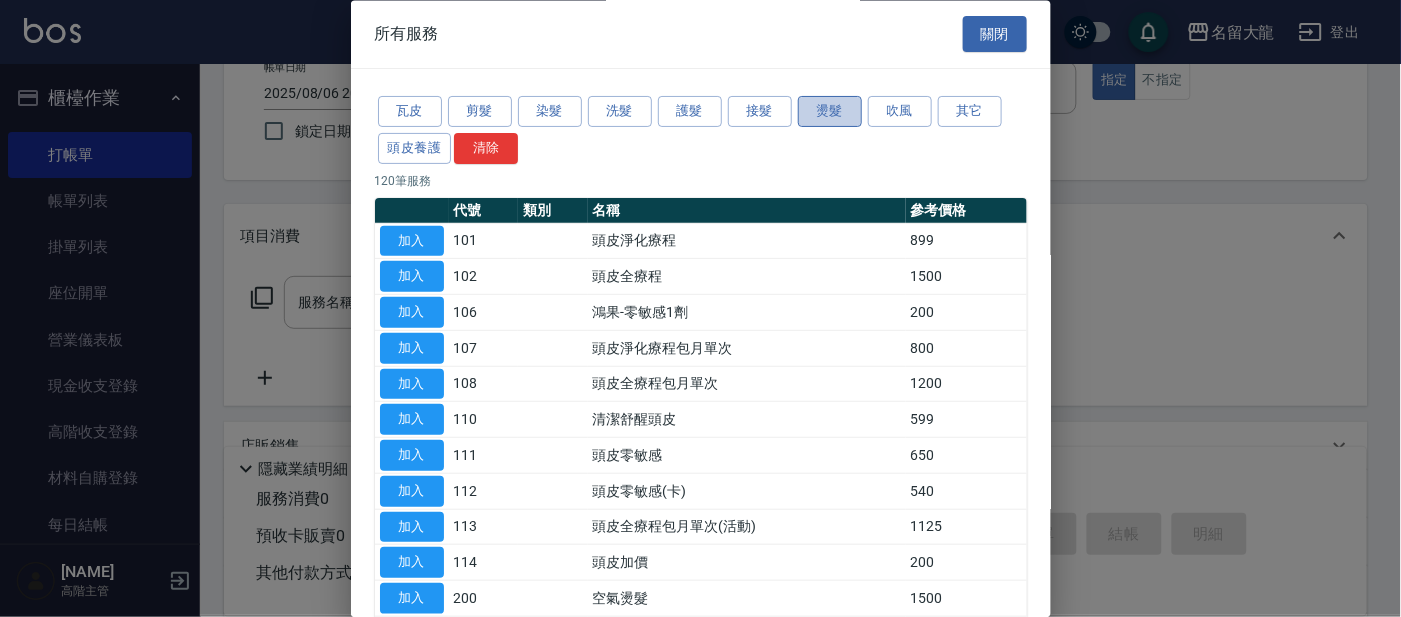 click on "燙髮" at bounding box center [830, 112] 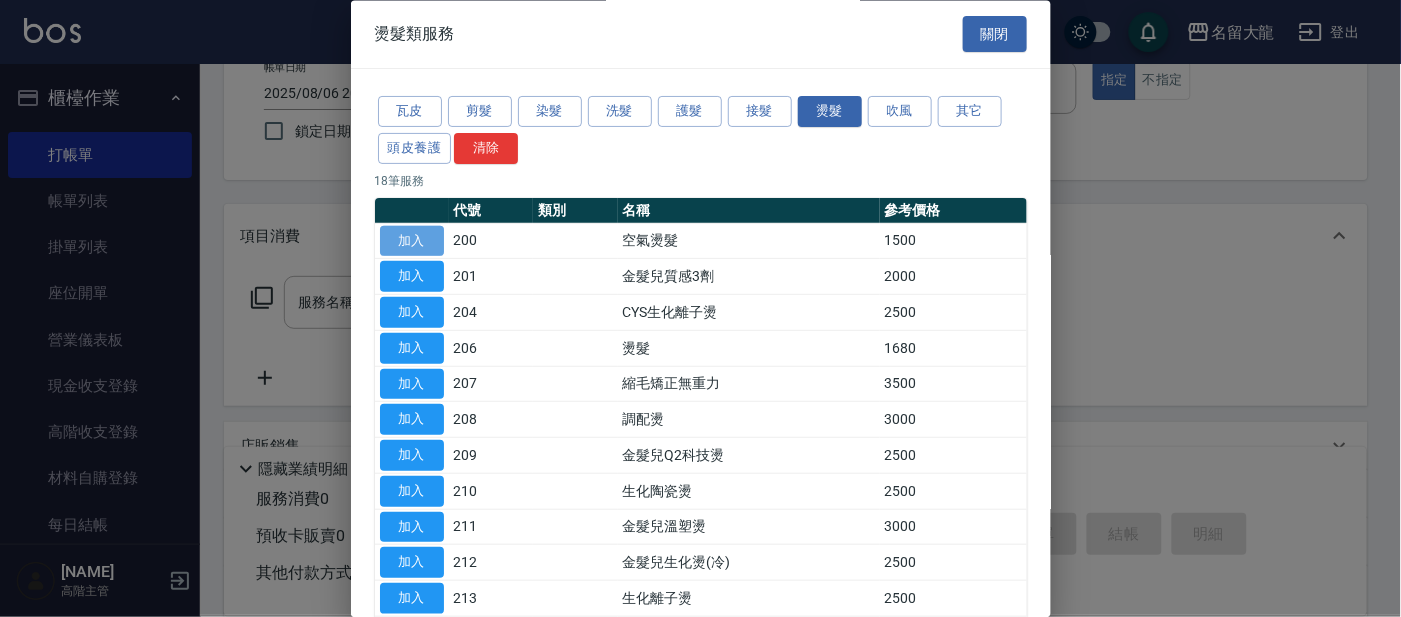 click on "加入" at bounding box center [412, 241] 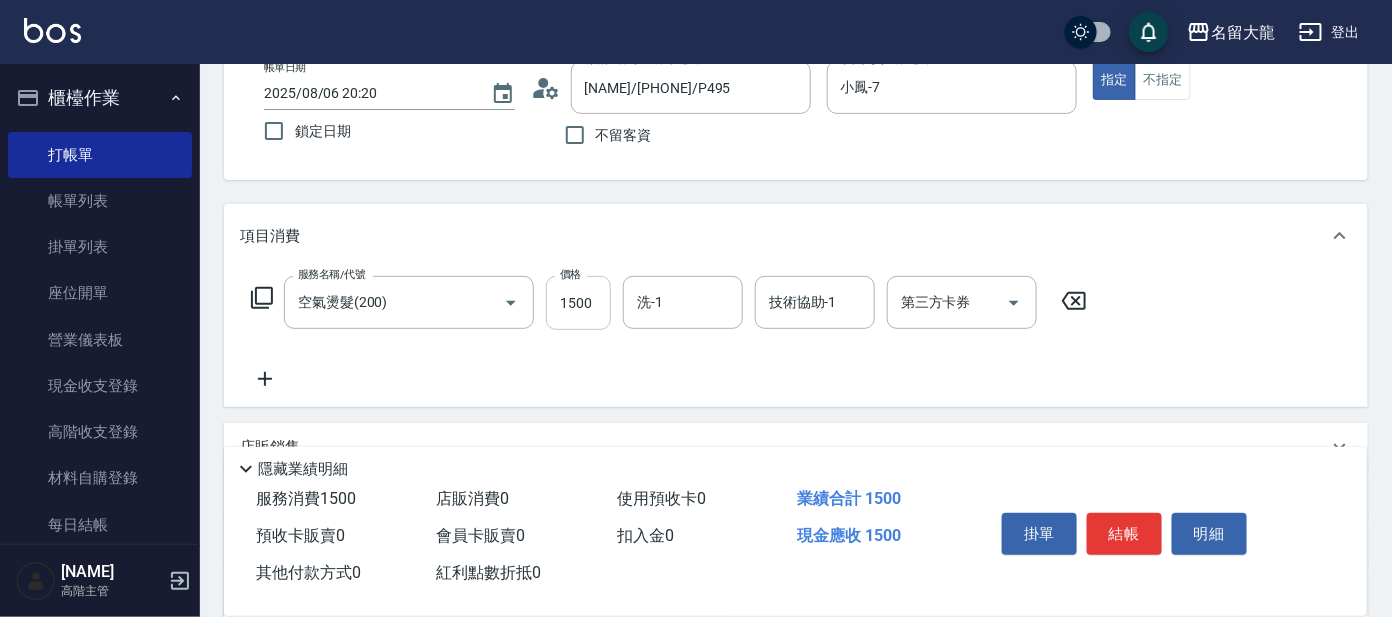 click on "1500" at bounding box center [578, 303] 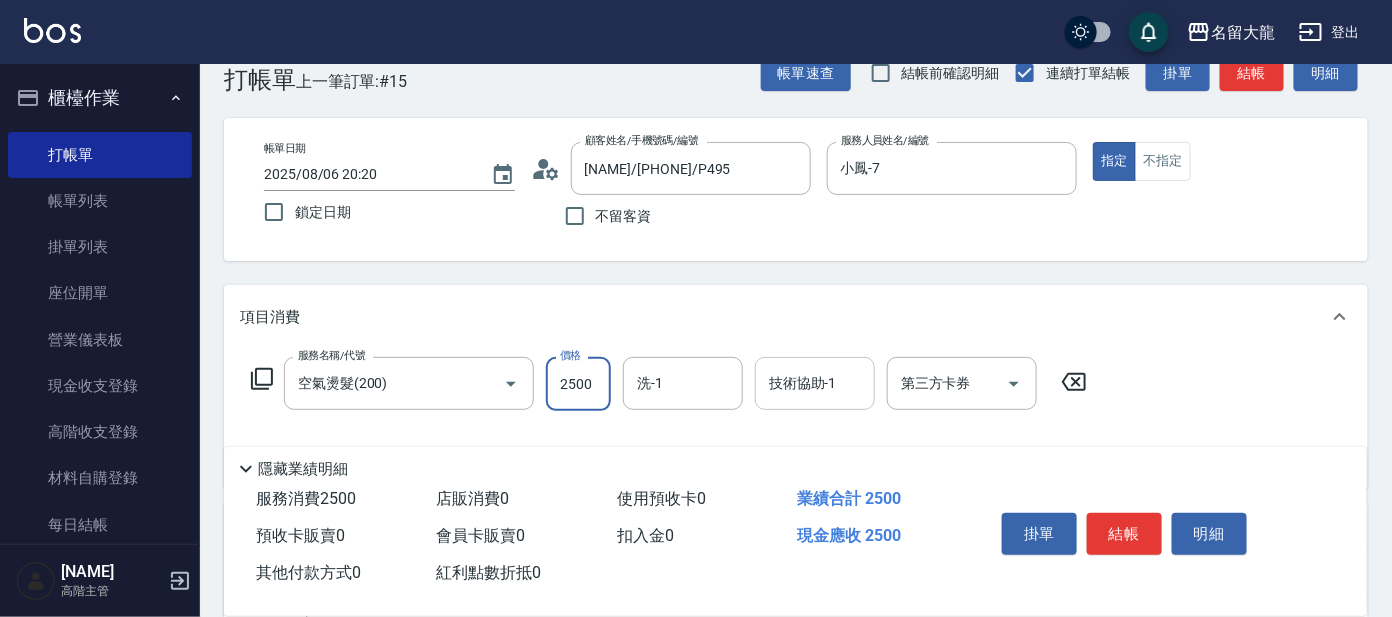 scroll, scrollTop: 0, scrollLeft: 0, axis: both 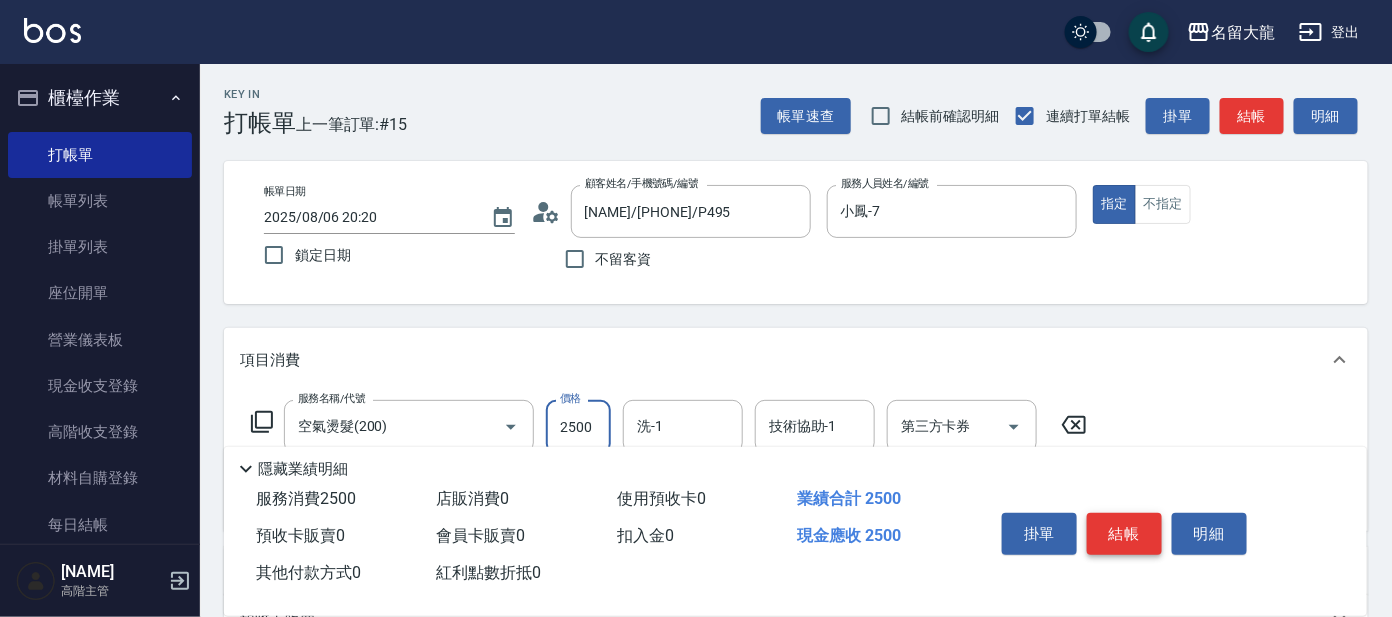 type on "2500" 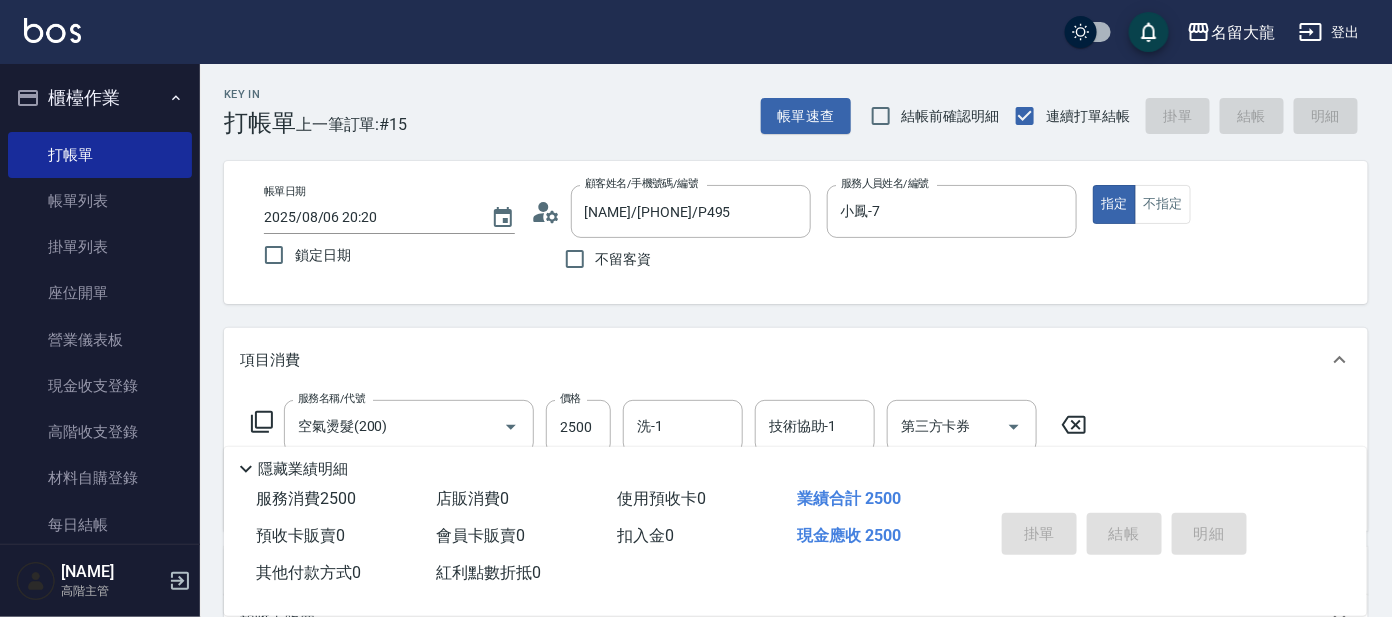 type on "2025/08/06 20:23" 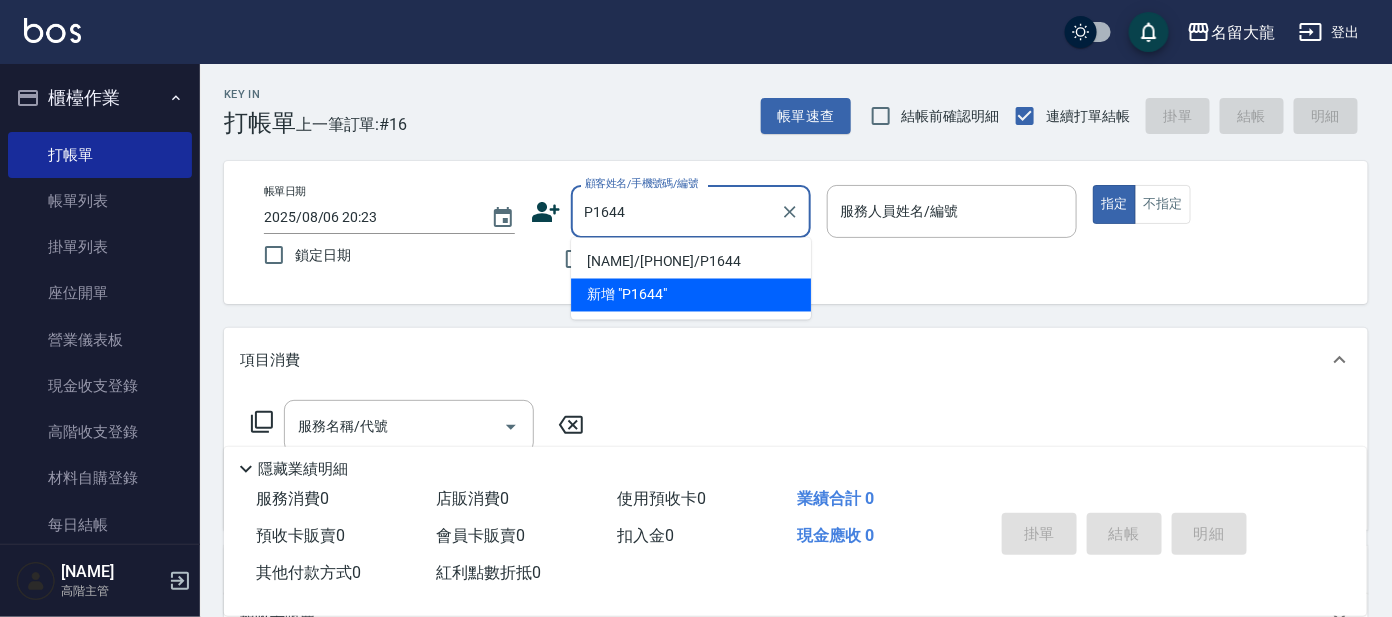 click on "[NAME]/[PHONE]/P1644" at bounding box center (691, 262) 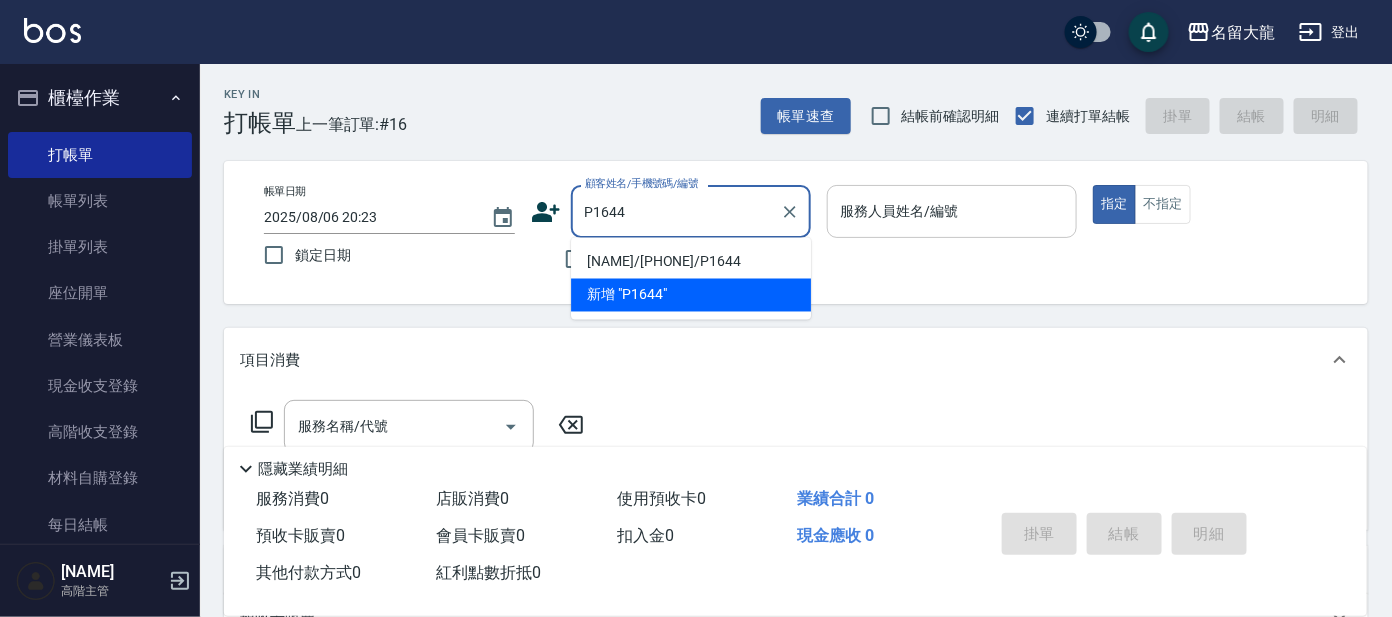 type on "[NAME]/[PHONE]/P1644" 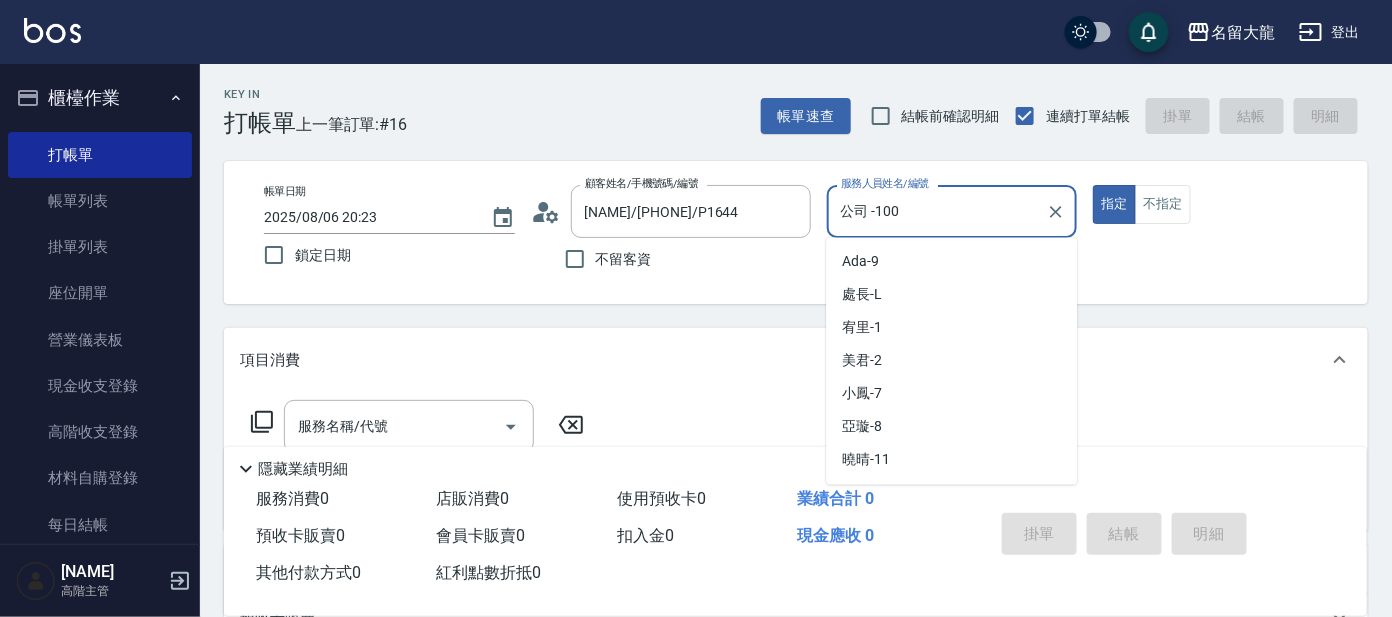 click on "公司 -100" at bounding box center (937, 211) 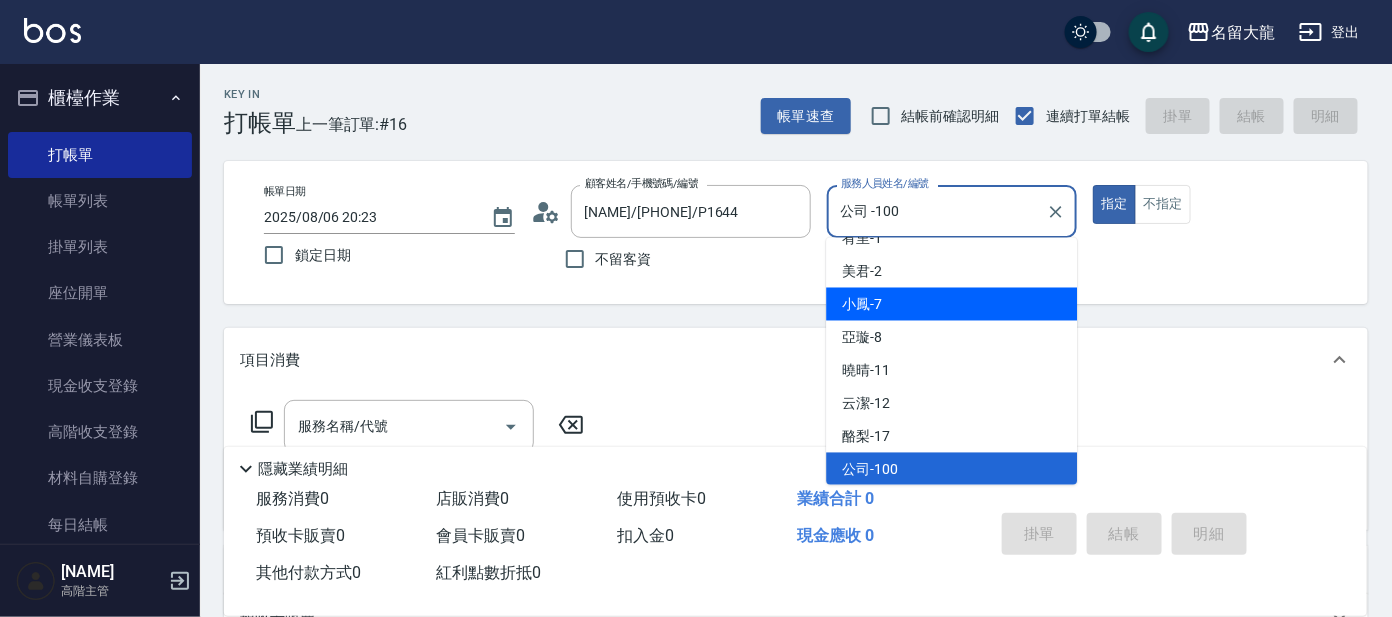 click on "小鳳 -7" at bounding box center (951, 304) 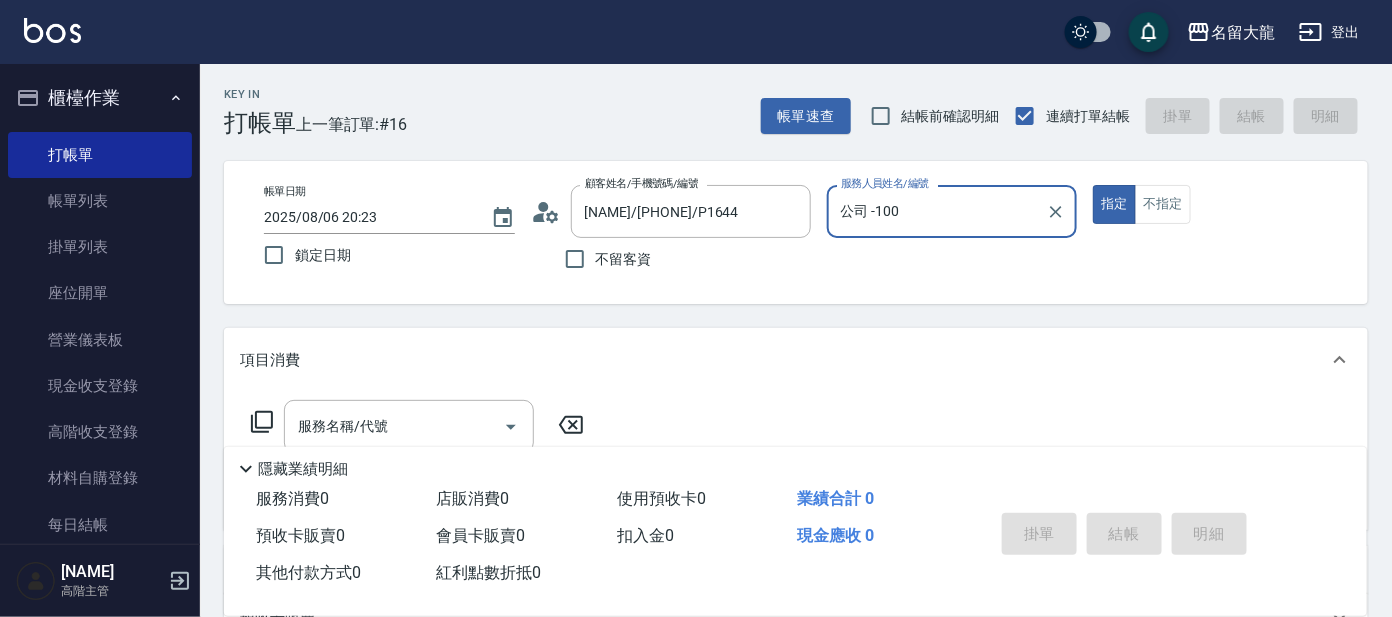 type on "小鳳-7" 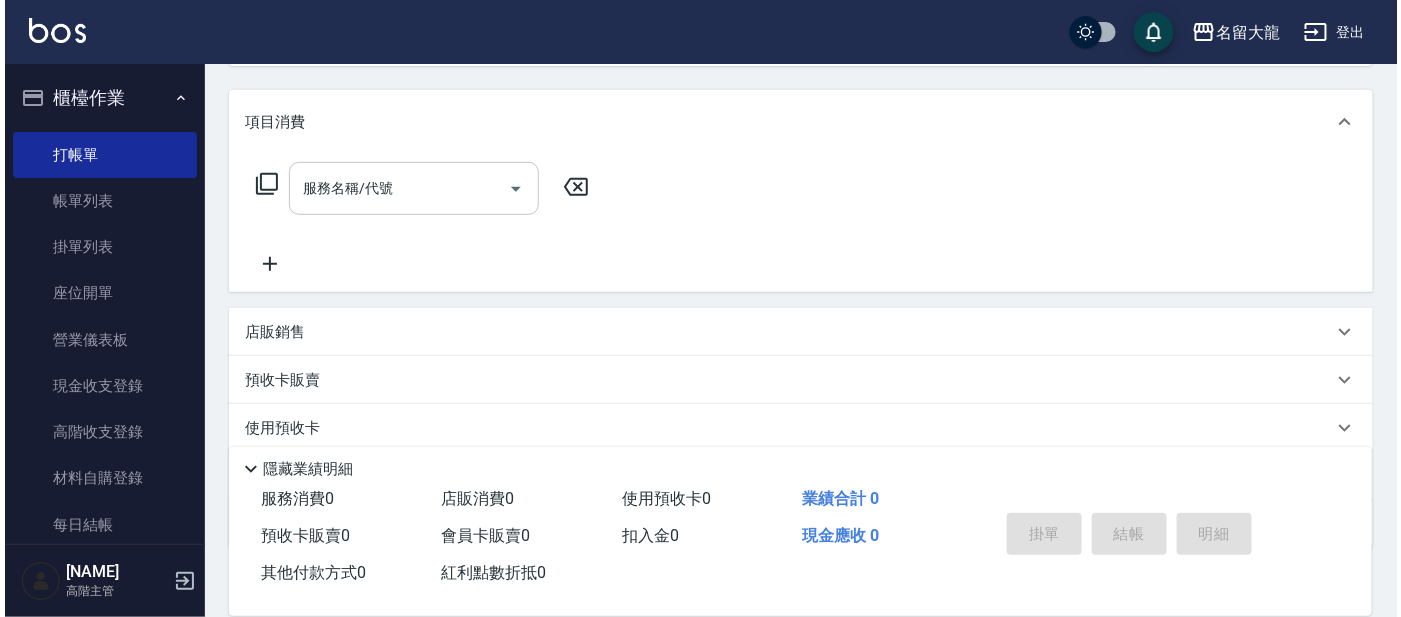 scroll, scrollTop: 249, scrollLeft: 0, axis: vertical 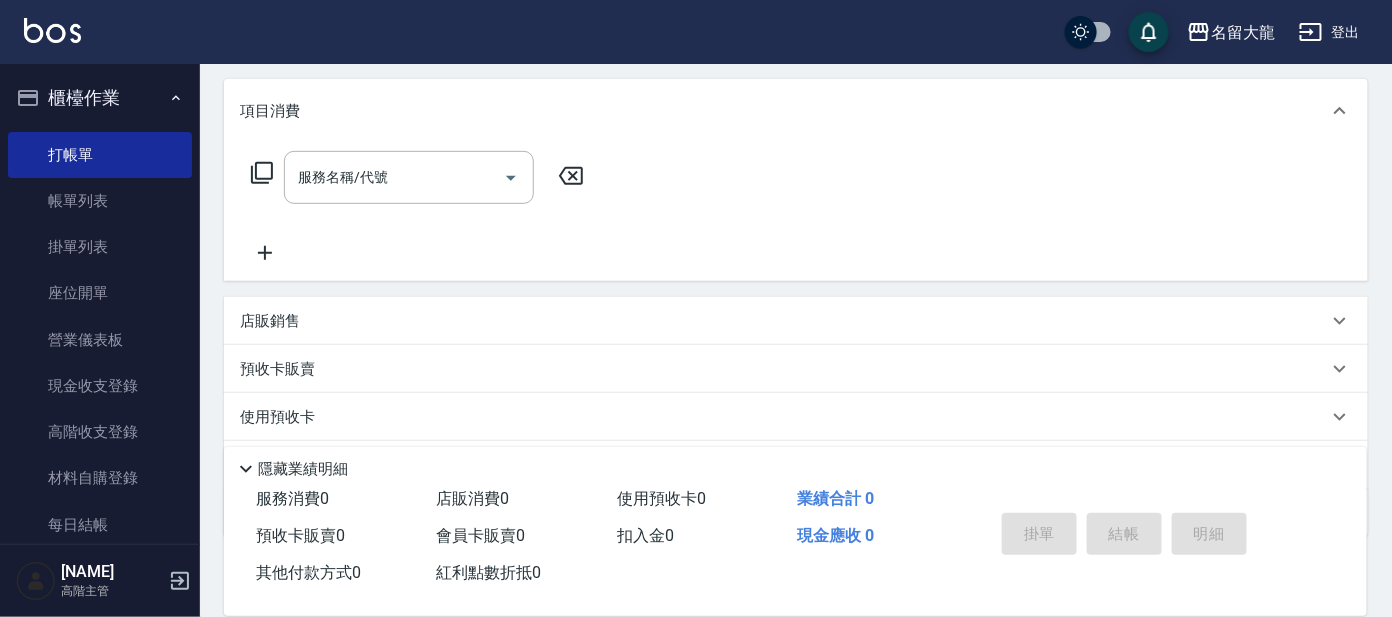 click 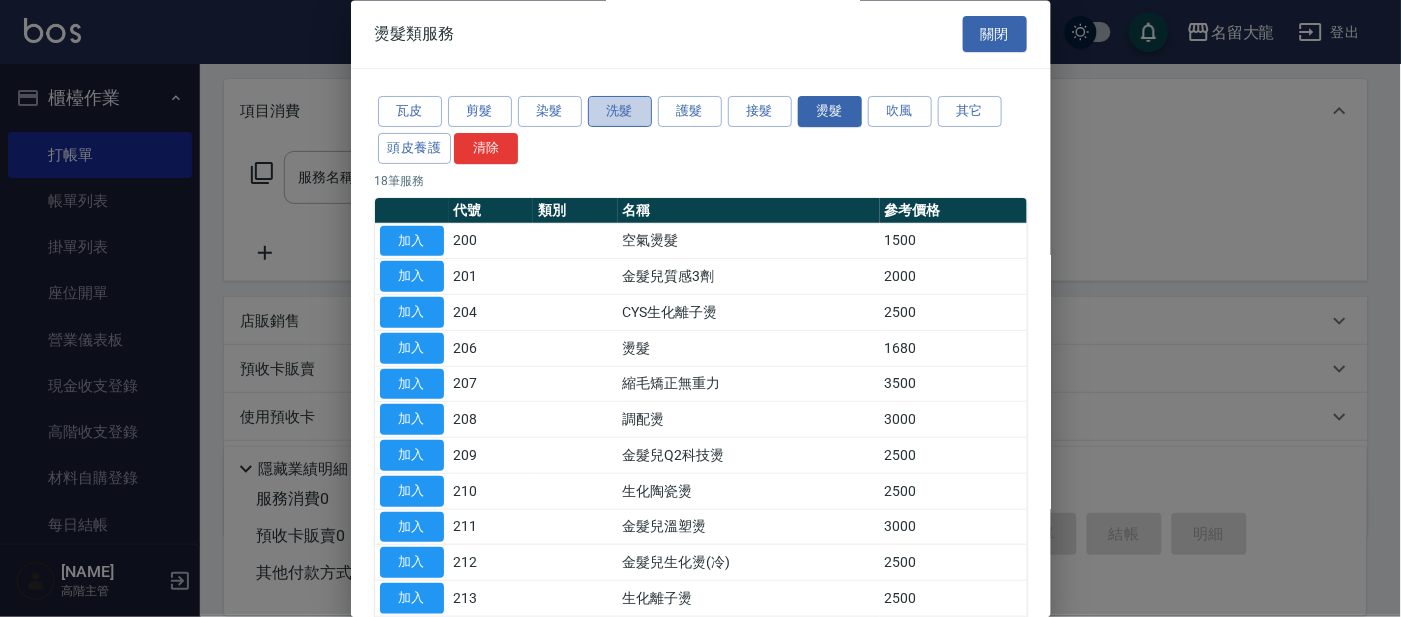 click on "洗髮" at bounding box center [620, 112] 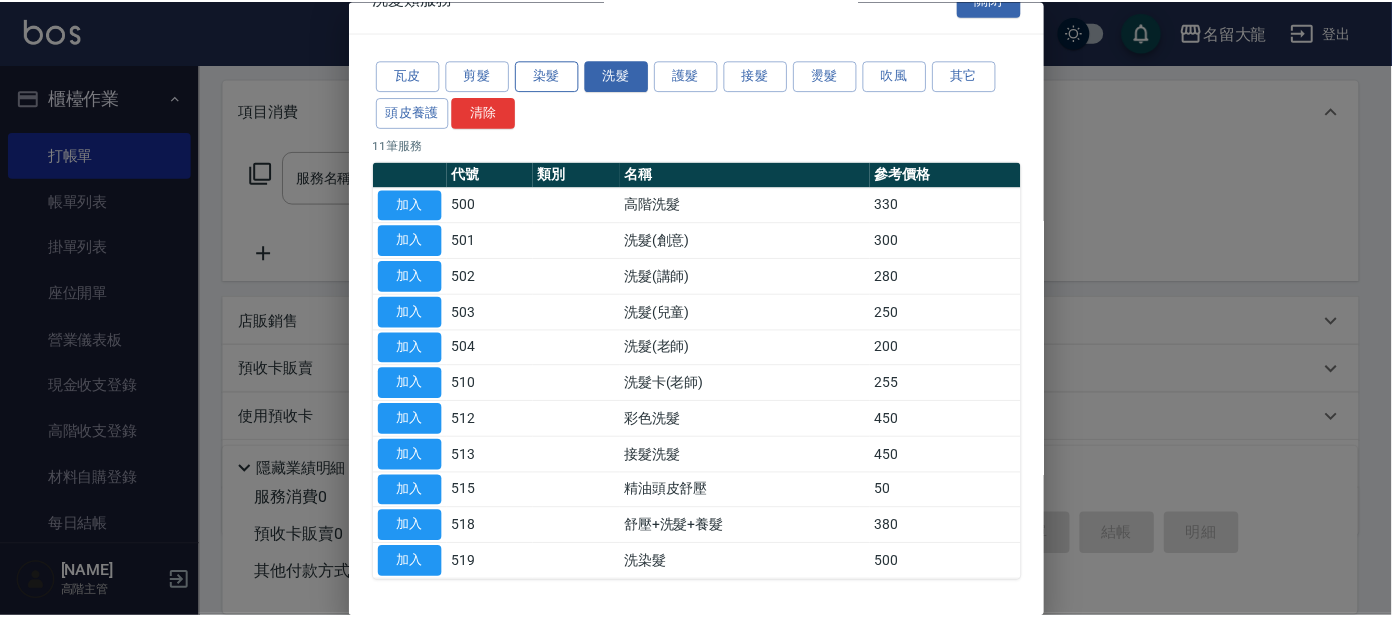 scroll, scrollTop: 0, scrollLeft: 0, axis: both 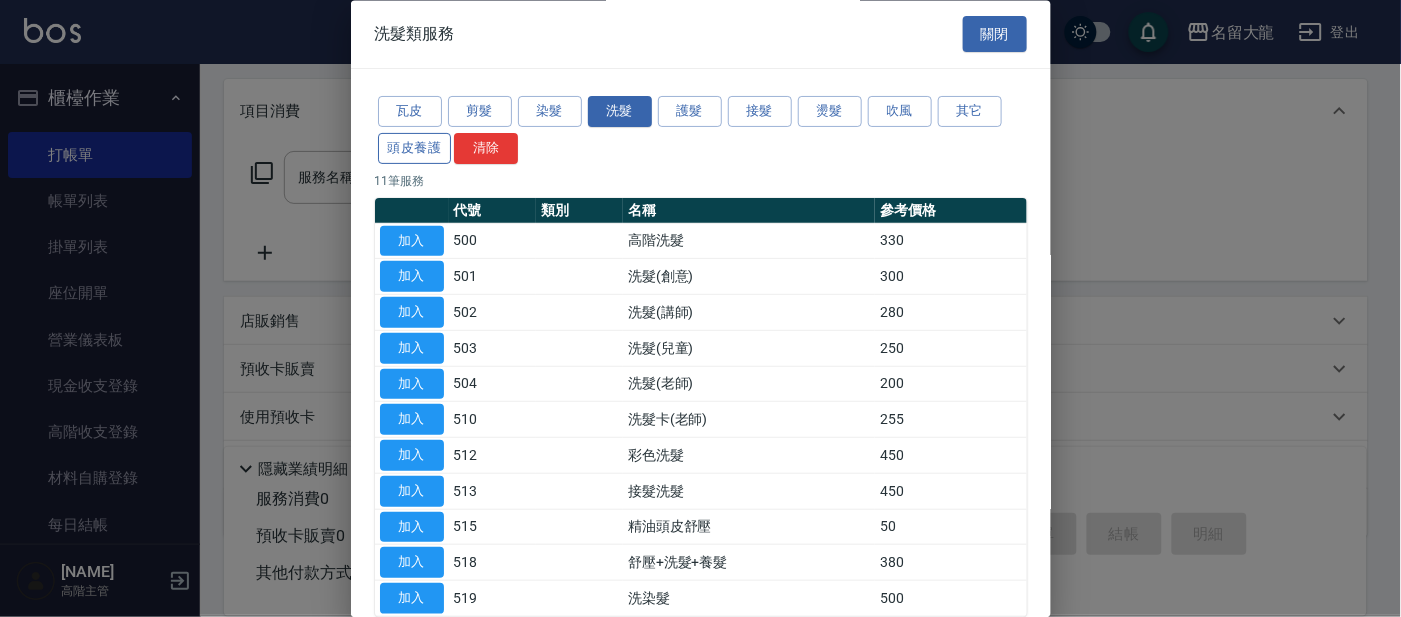click on "頭皮養護" at bounding box center (415, 148) 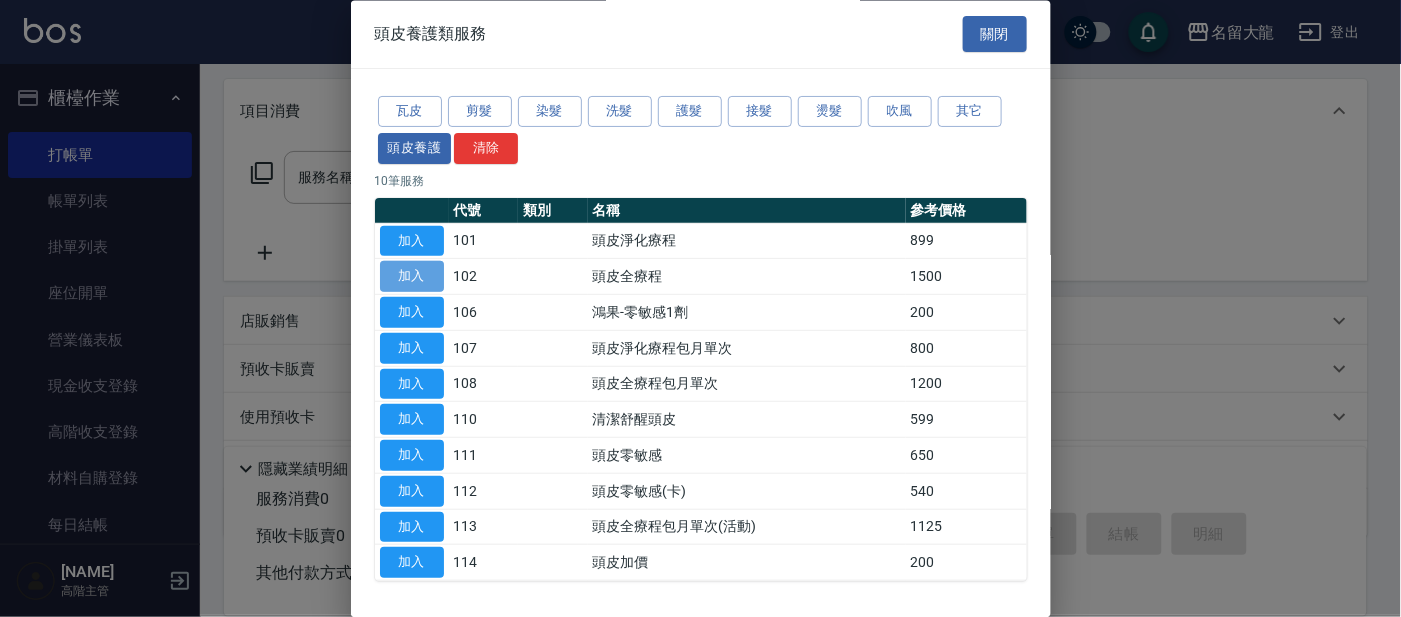 click on "加入" at bounding box center (412, 277) 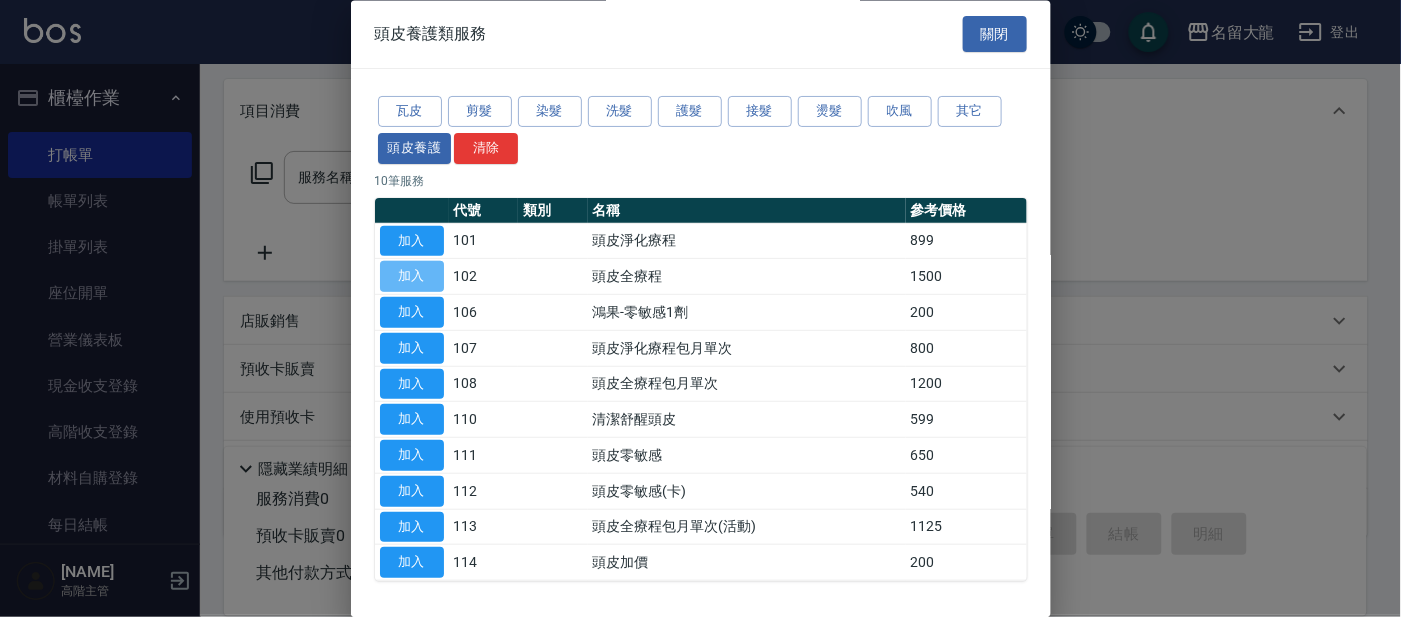 type on "頭皮全療程(102)" 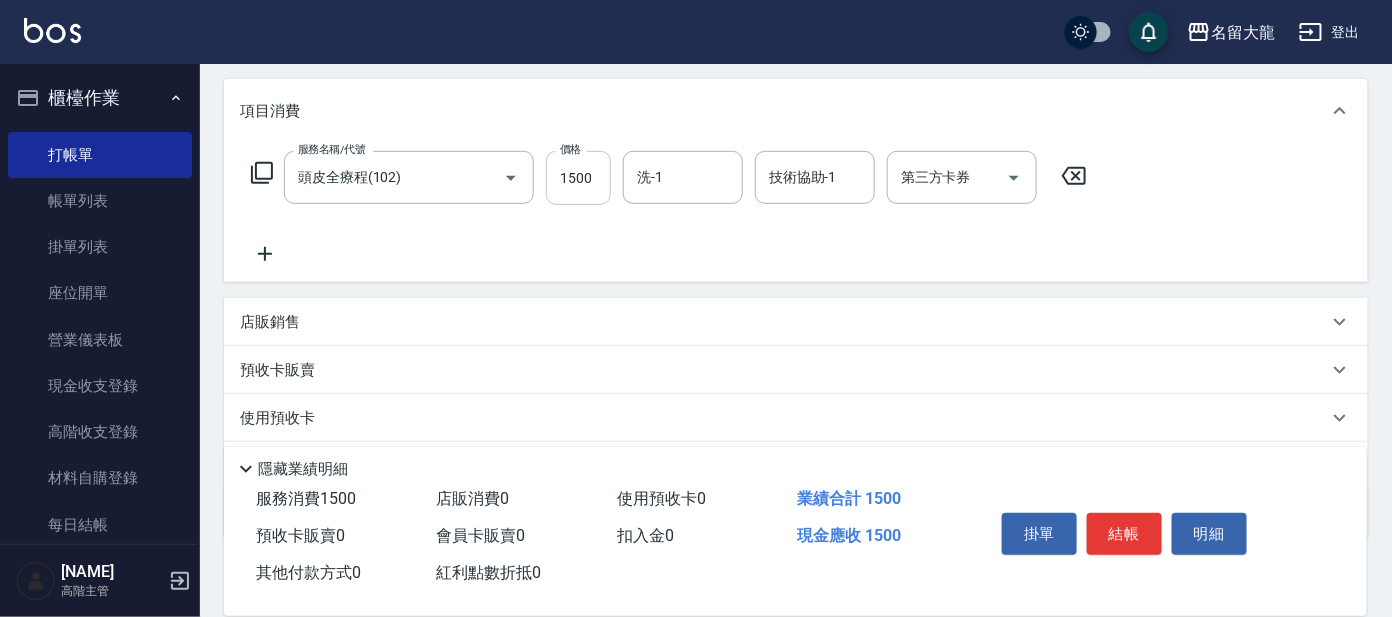 click on "1500" at bounding box center [578, 178] 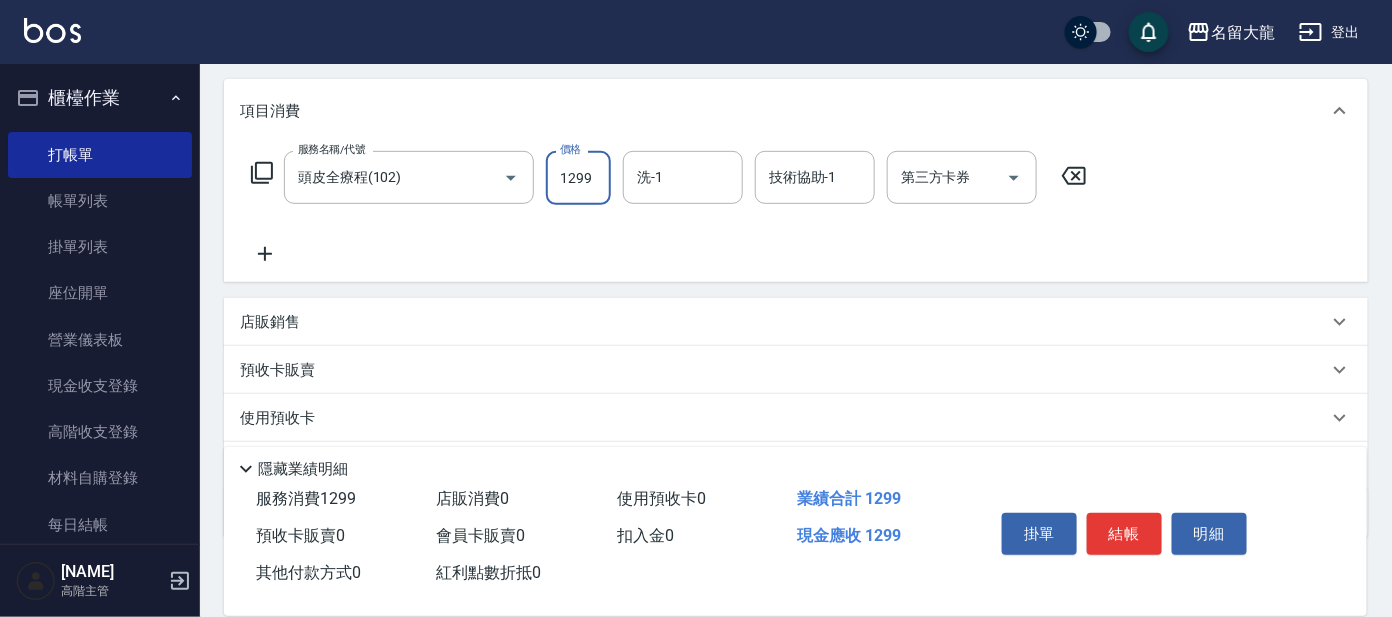 type on "1299" 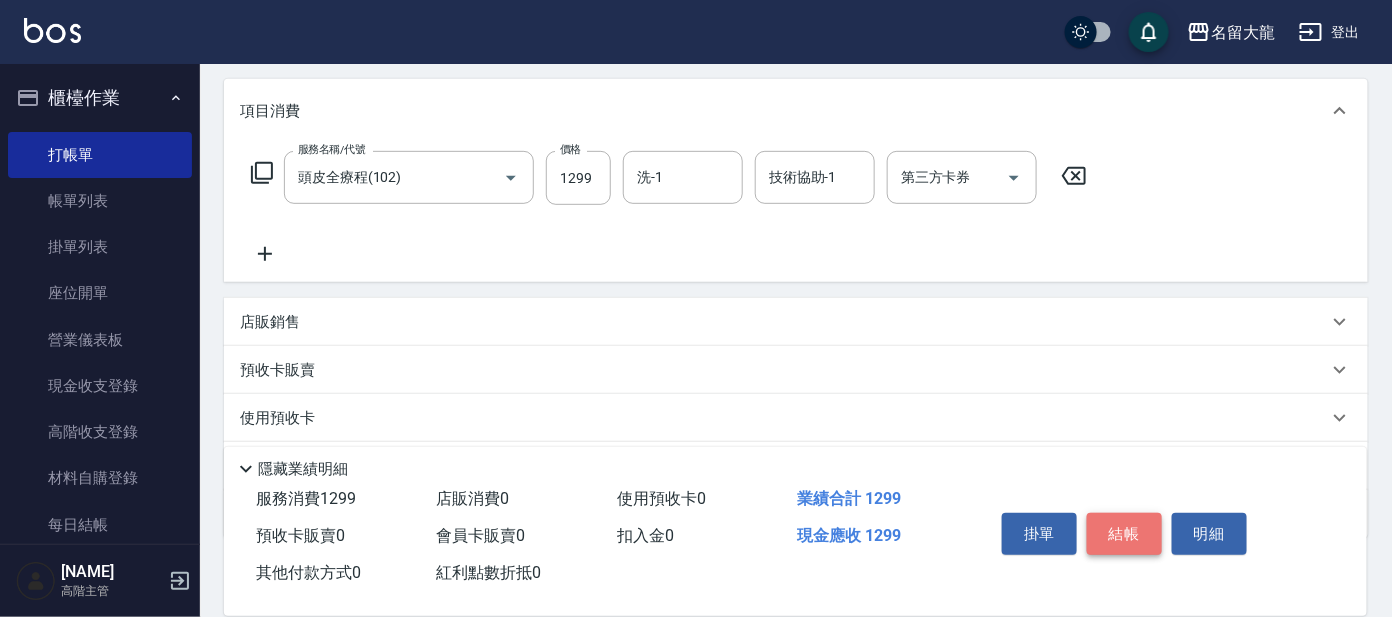 click on "結帳" at bounding box center [1124, 534] 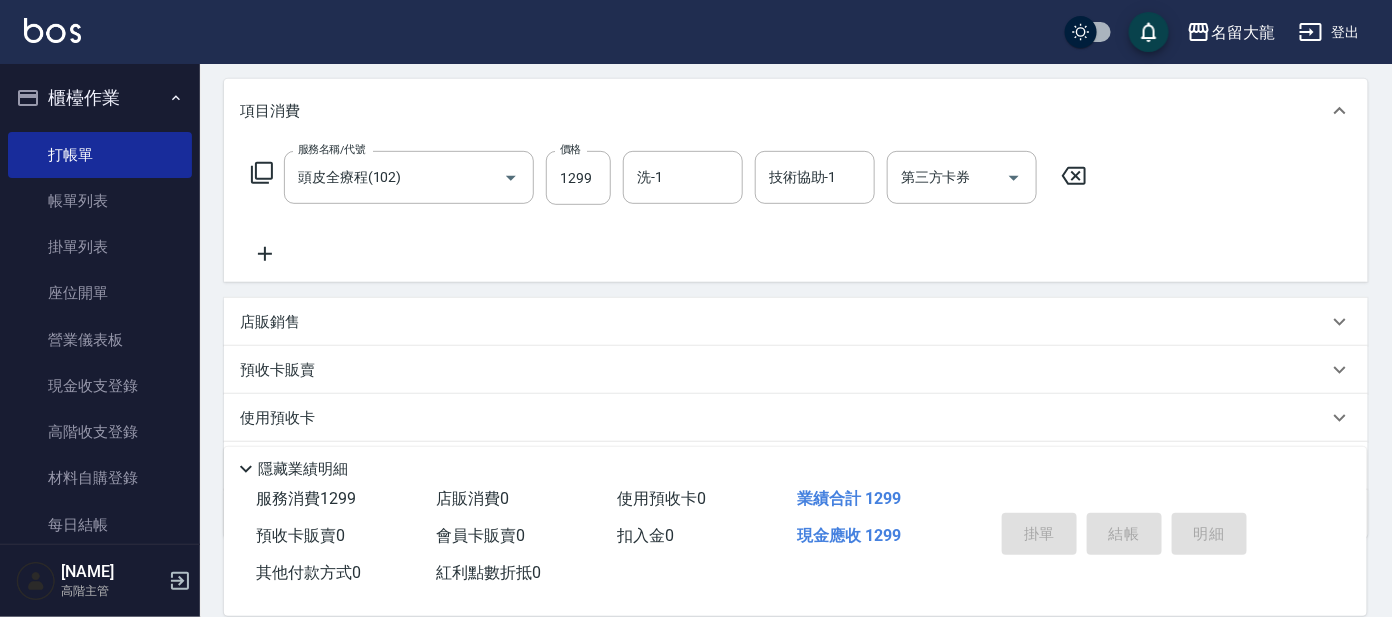 type on "2025/08/06 20:24" 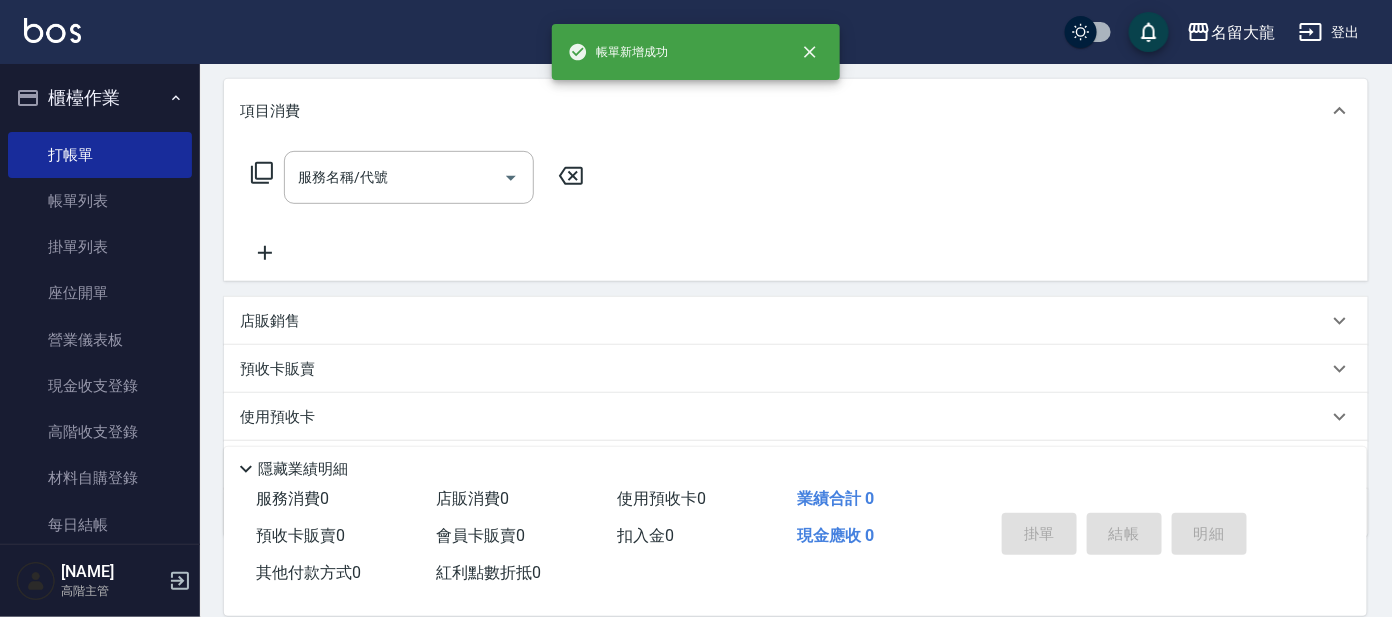 scroll, scrollTop: 0, scrollLeft: 0, axis: both 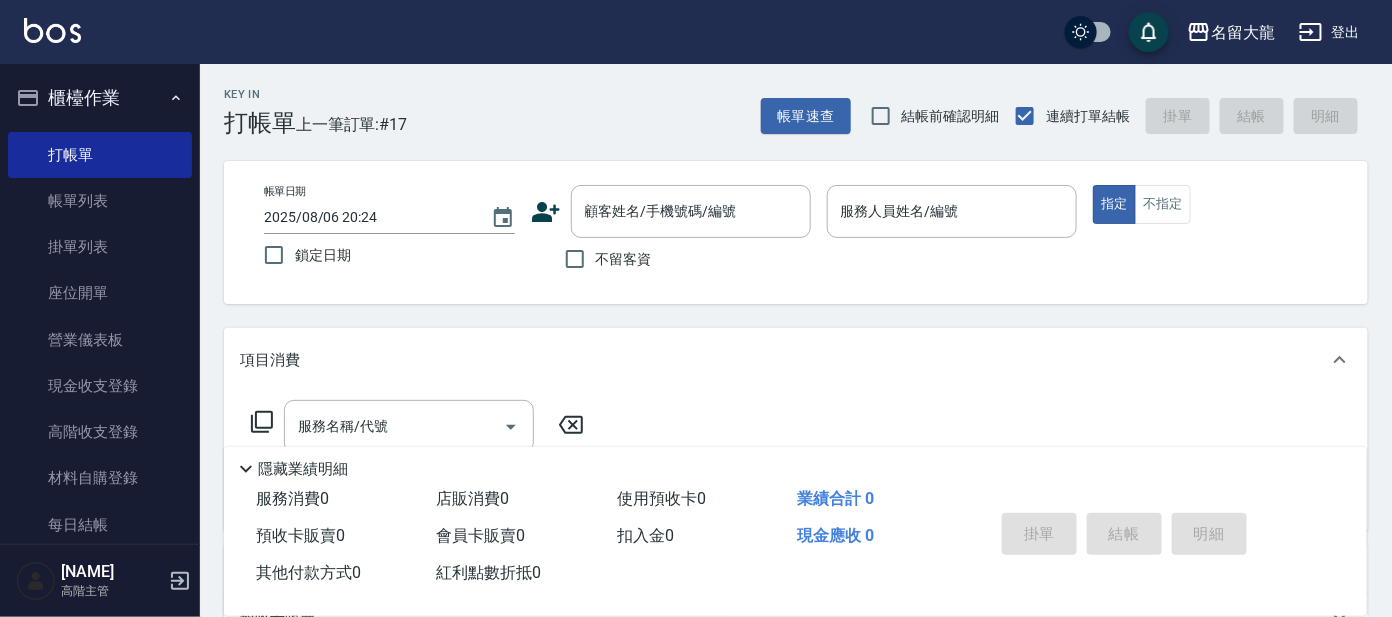 click on "帳單日期 2025/08/06 20:24 鎖定日期 顧客姓名/手機號碼/編號 顧客姓名/手機號碼/編號 不留客資 服務人員姓名/編號 服務人員姓名/編號 指定 不指定" at bounding box center [796, 232] 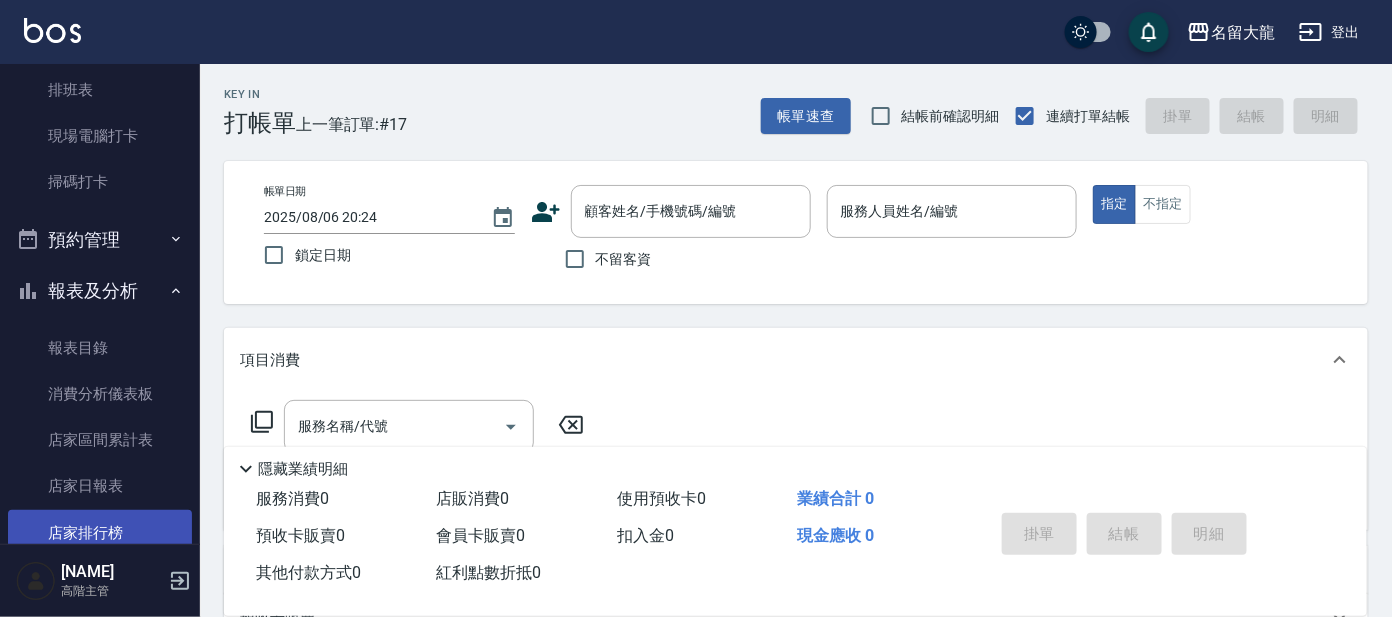 scroll, scrollTop: 624, scrollLeft: 0, axis: vertical 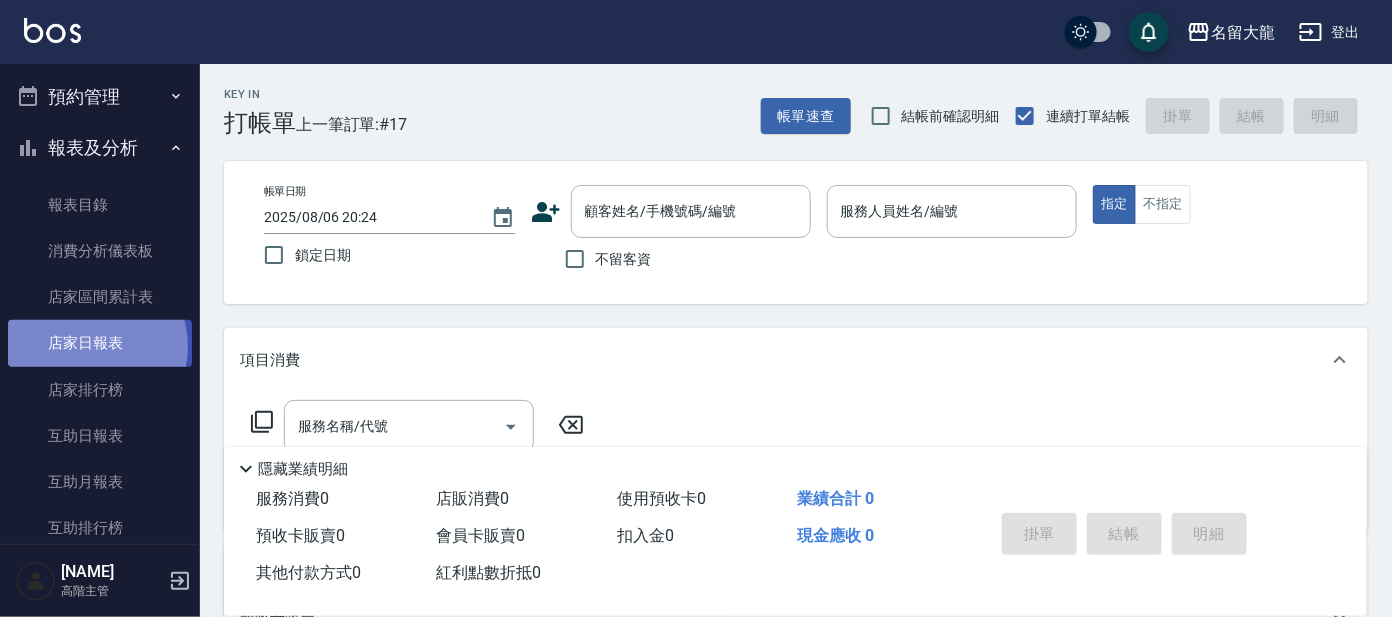 click on "店家日報表" at bounding box center (100, 343) 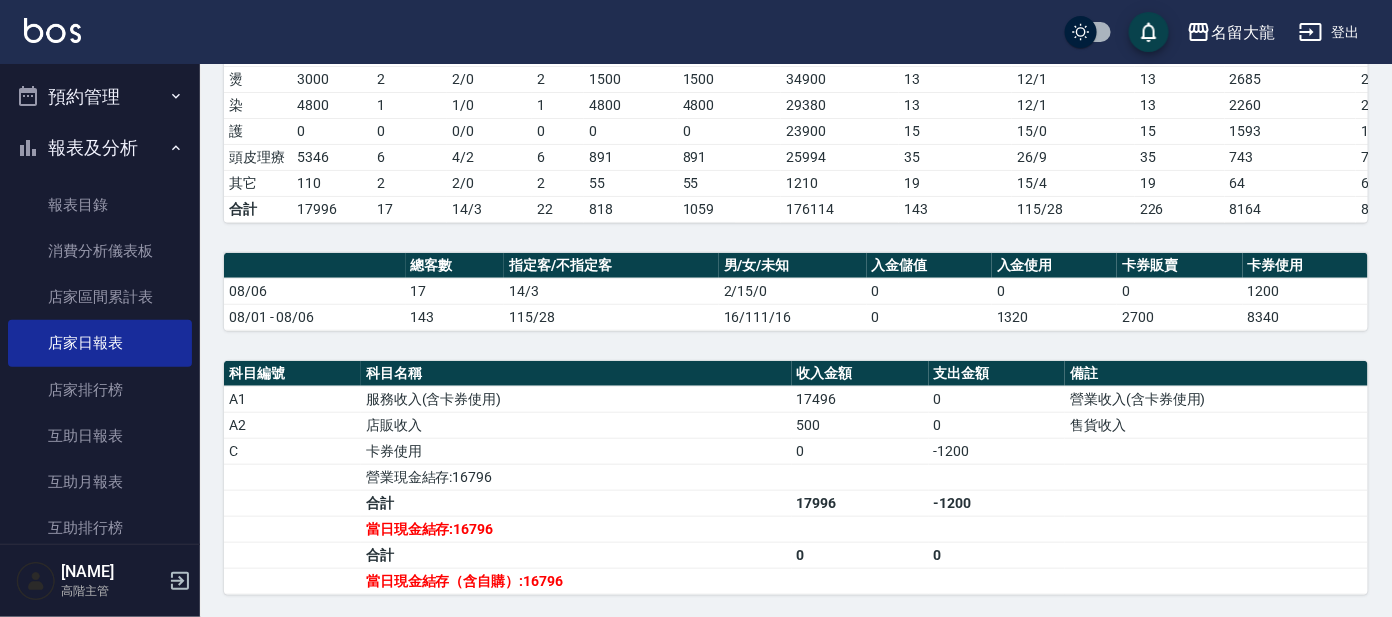 scroll, scrollTop: 0, scrollLeft: 0, axis: both 